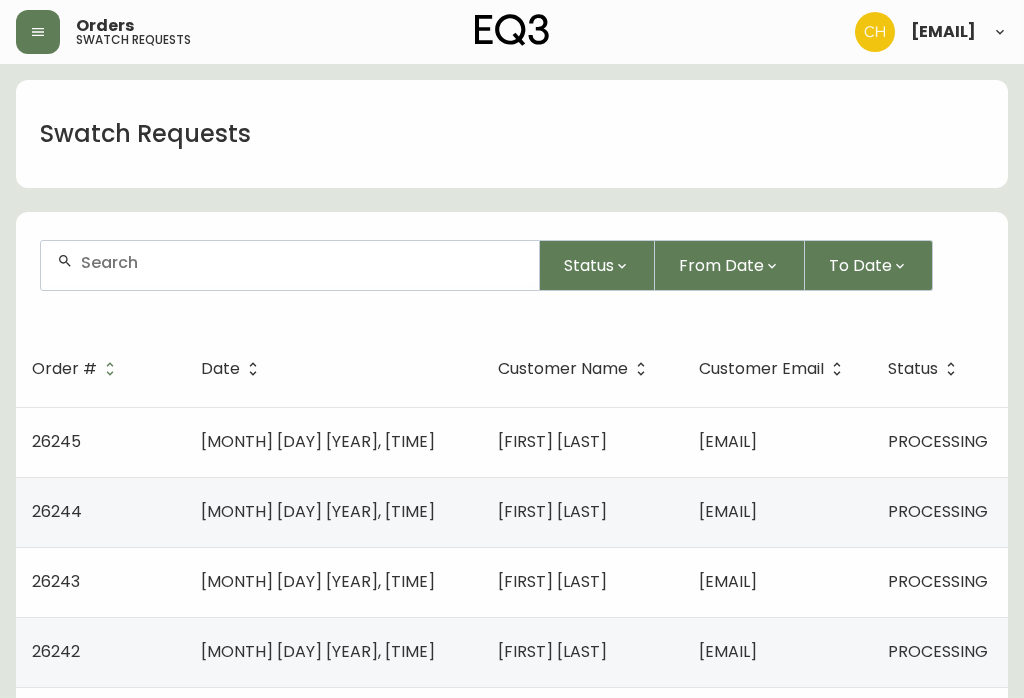 scroll, scrollTop: 0, scrollLeft: 0, axis: both 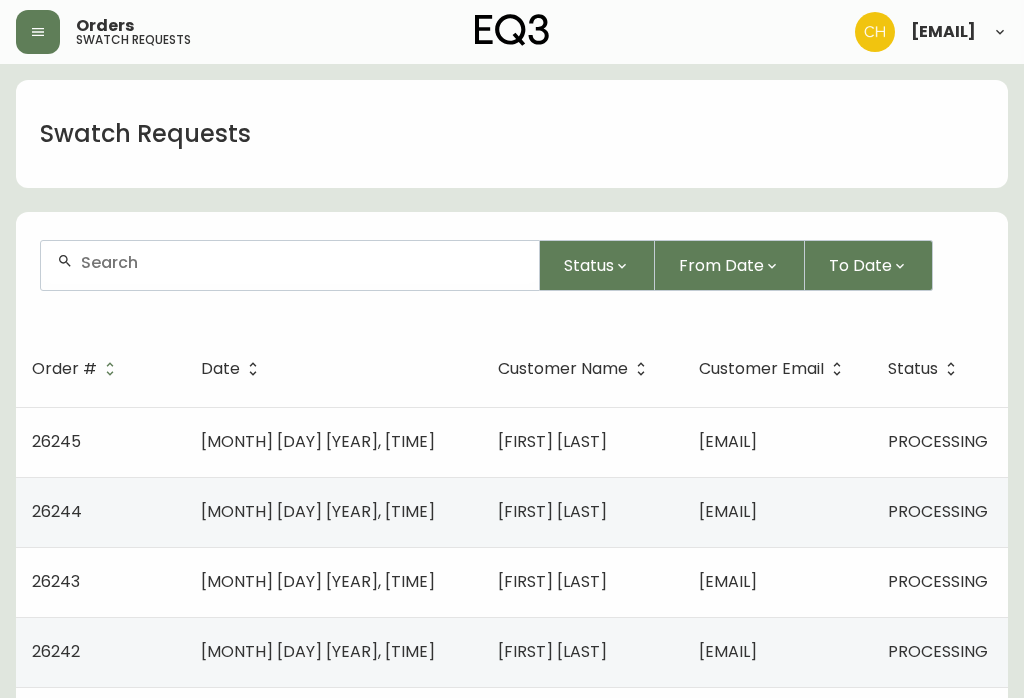click on "[EMAIL]" at bounding box center (777, 442) 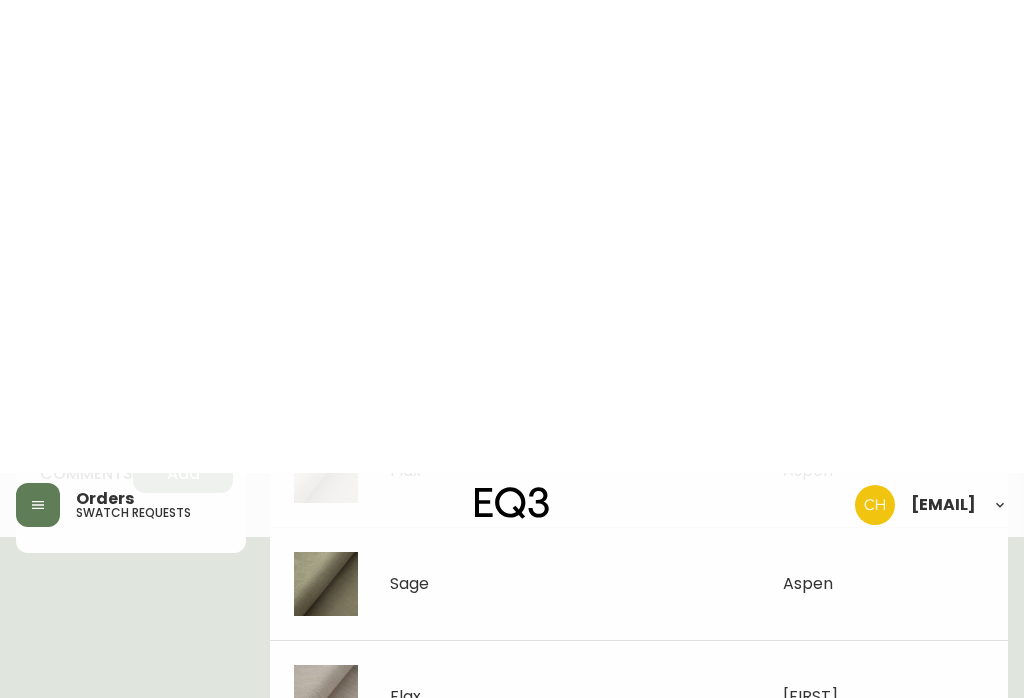 scroll, scrollTop: 0, scrollLeft: 0, axis: both 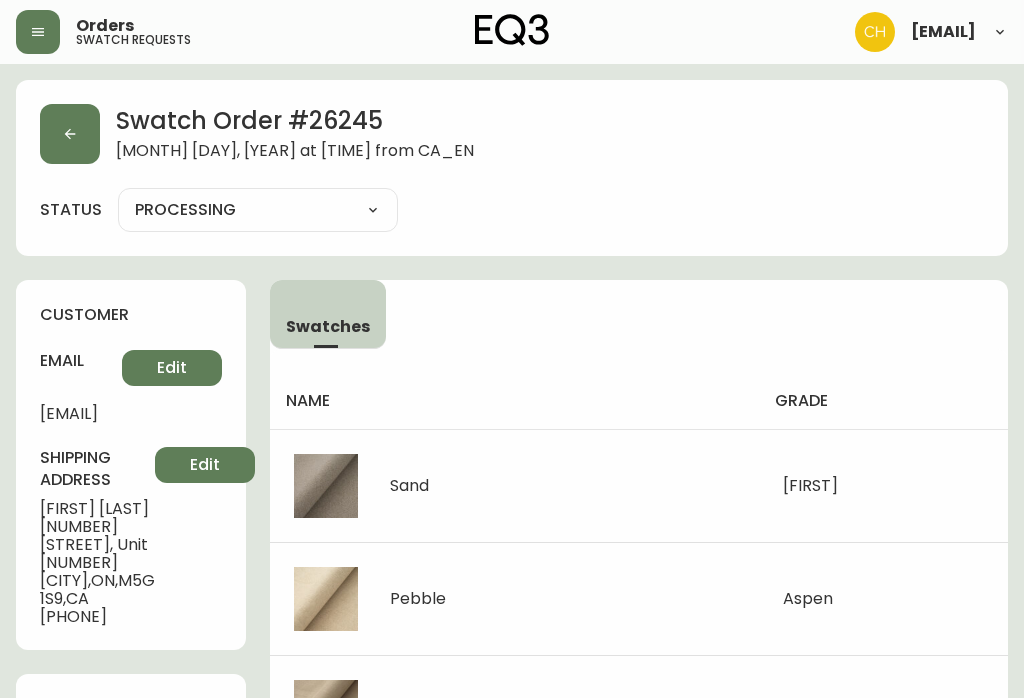 click 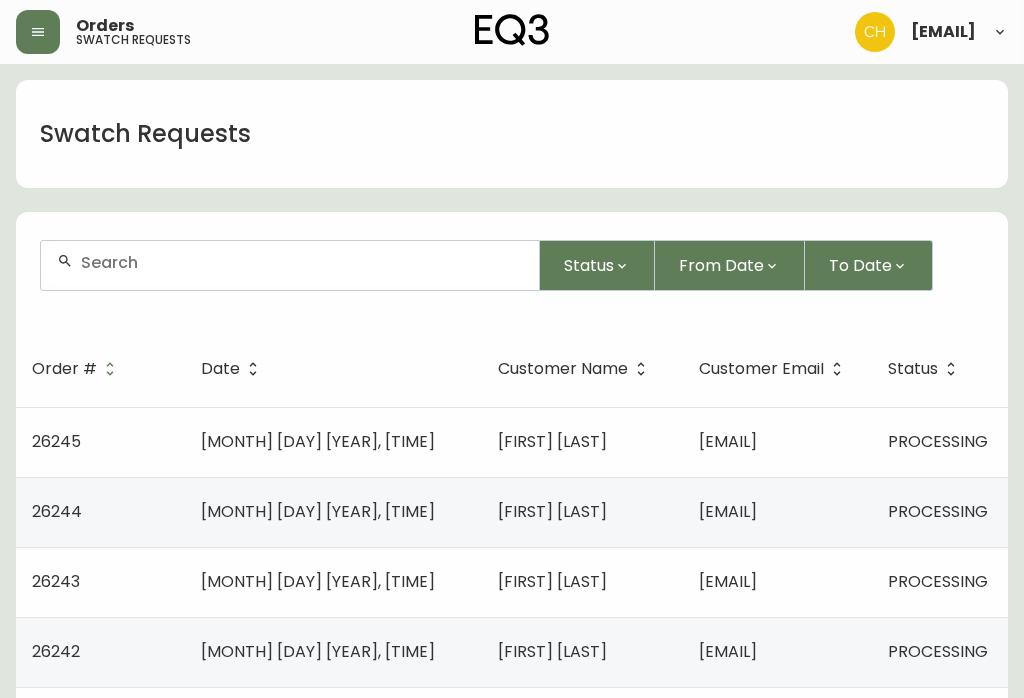 click on "[EMAIL]" at bounding box center (777, 512) 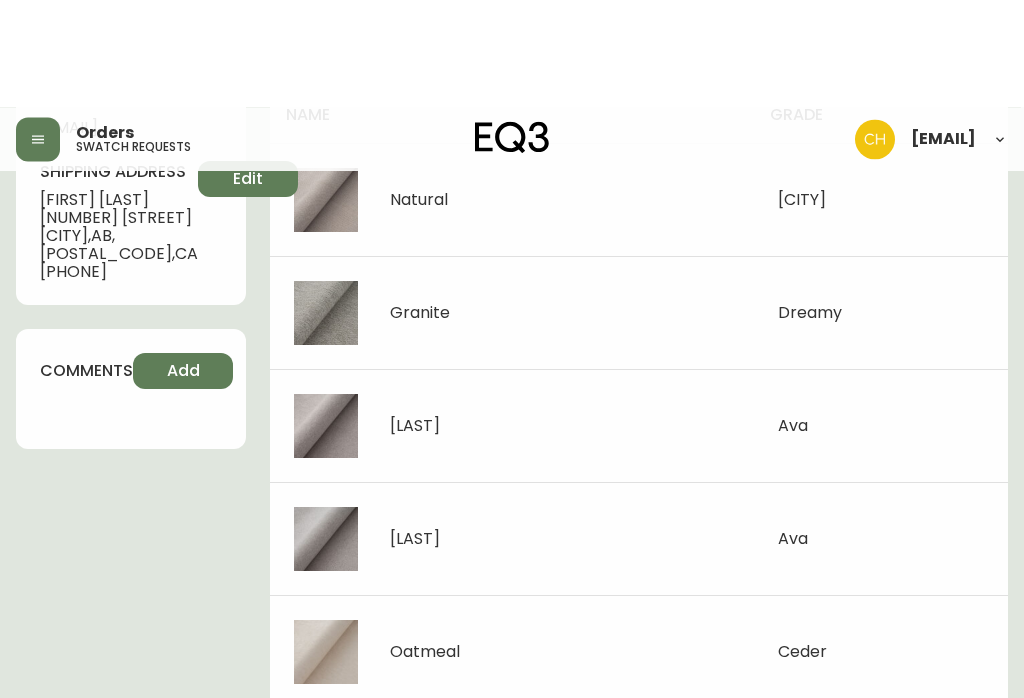 scroll, scrollTop: 0, scrollLeft: 0, axis: both 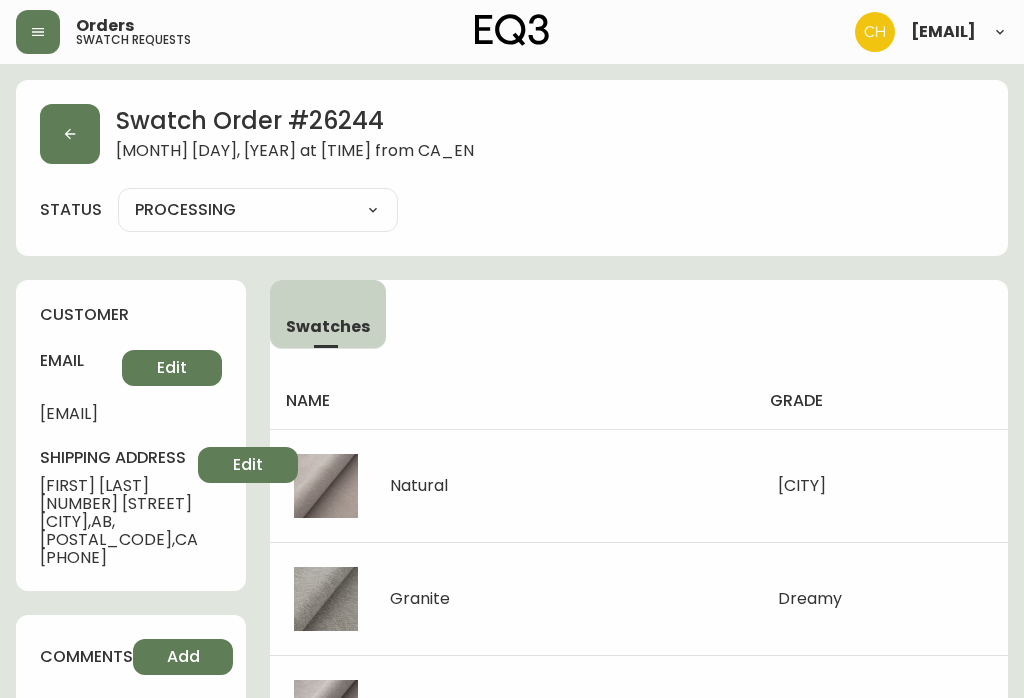 click at bounding box center (70, 134) 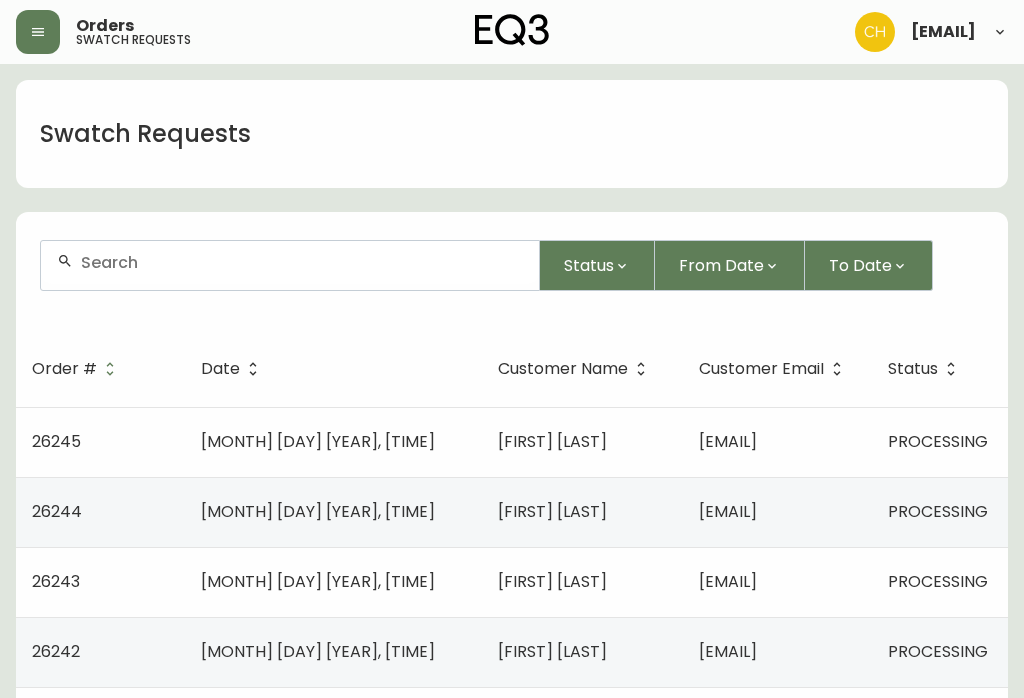 click on "[EMAIL]" at bounding box center (777, 582) 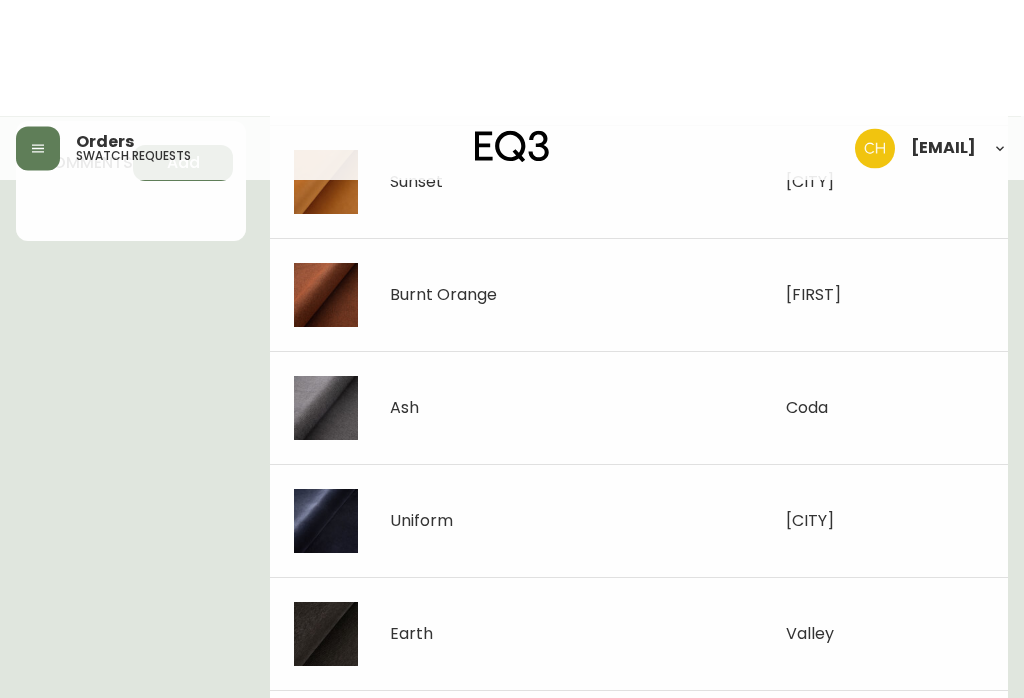 scroll, scrollTop: 0, scrollLeft: 0, axis: both 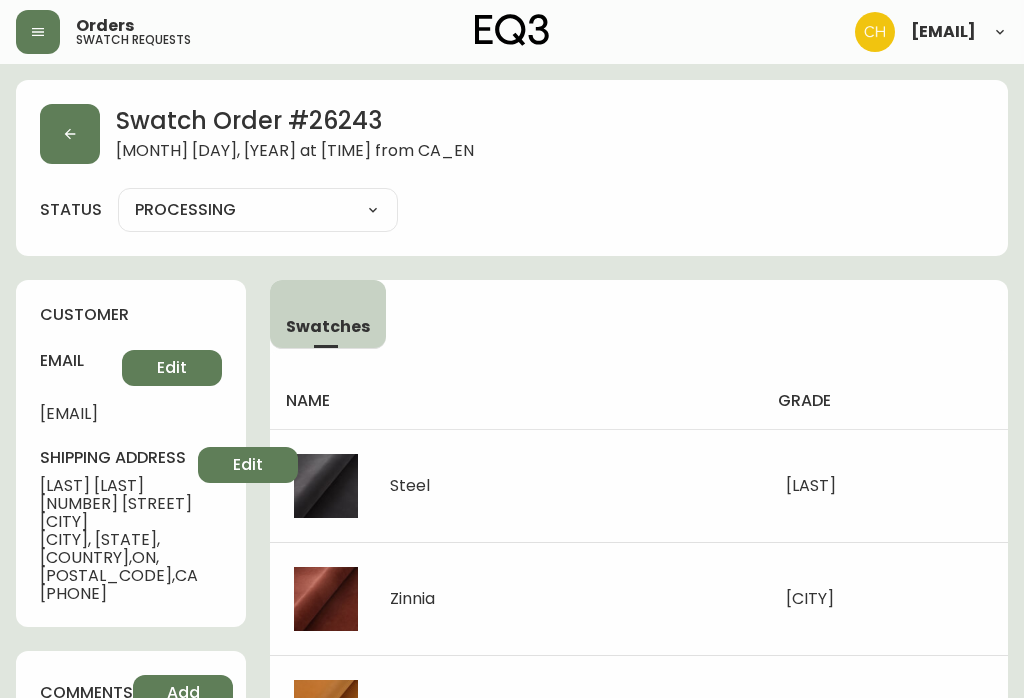 click 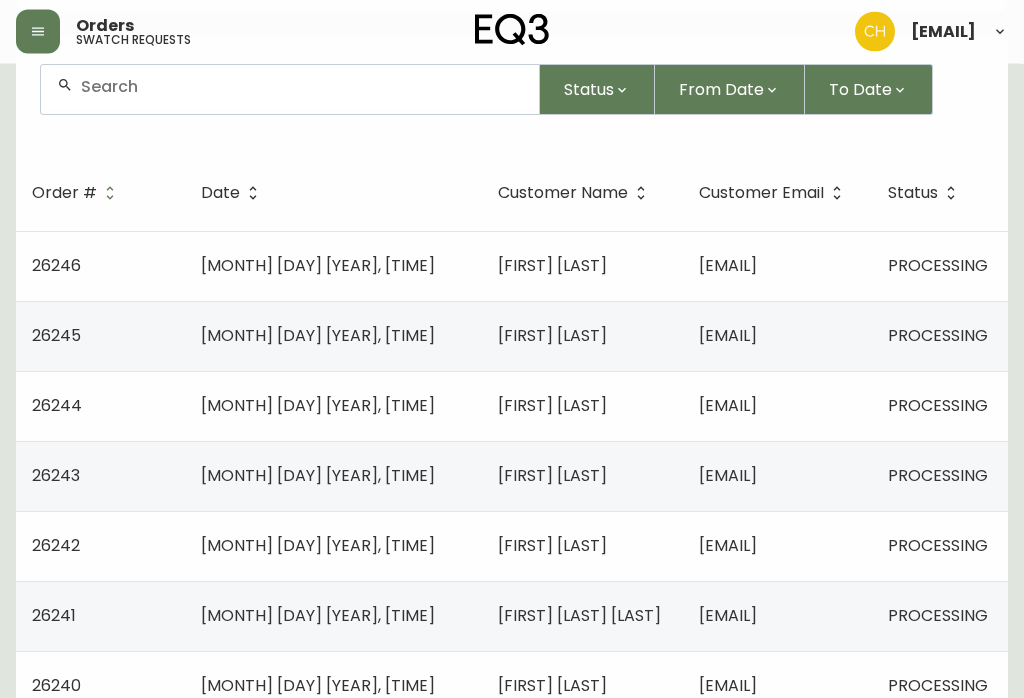 scroll, scrollTop: 176, scrollLeft: 0, axis: vertical 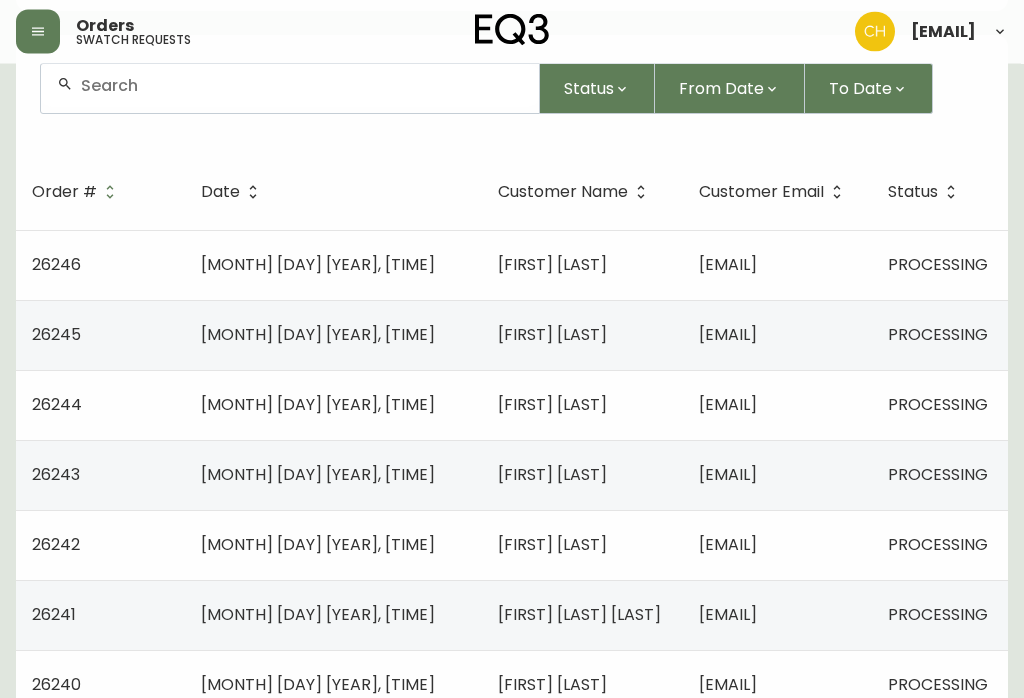 click on "[EMAIL]" at bounding box center (777, 546) 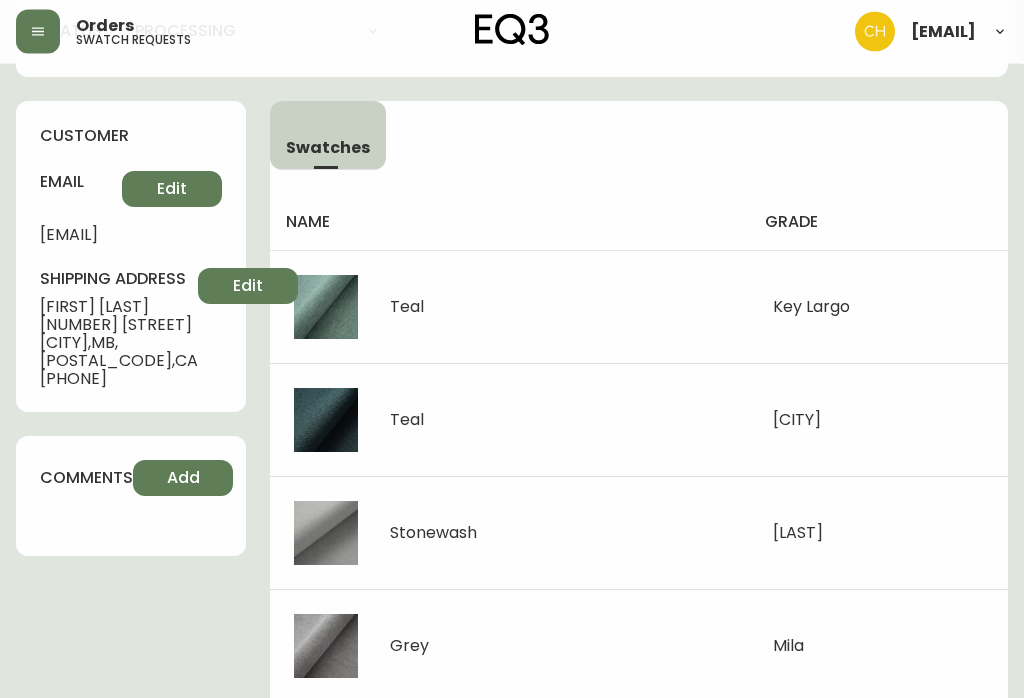 scroll, scrollTop: 0, scrollLeft: 0, axis: both 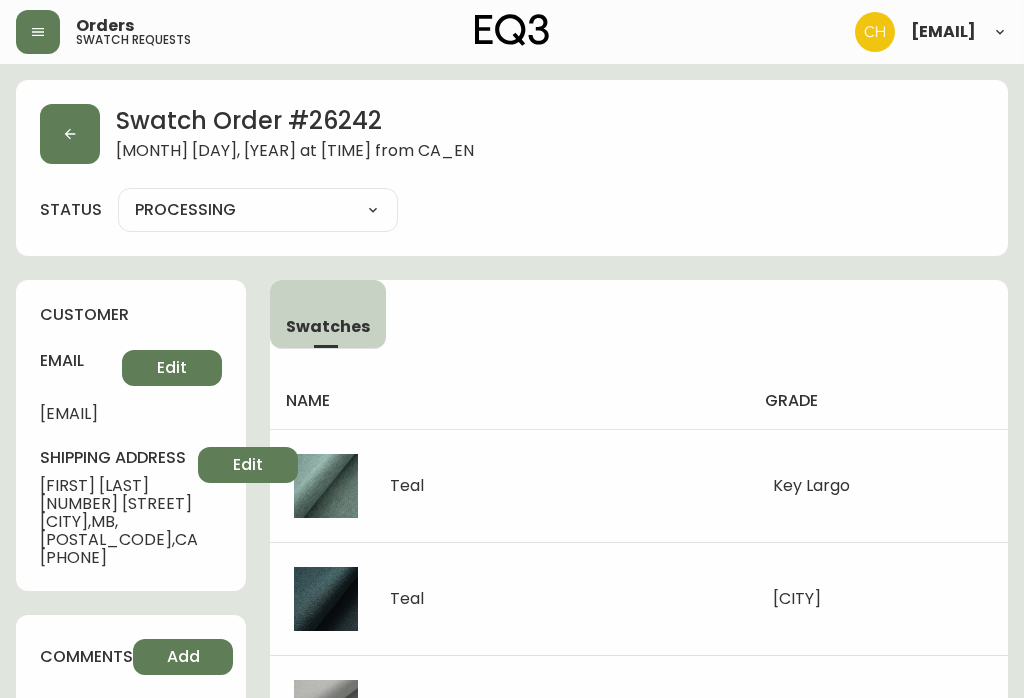 click at bounding box center [70, 134] 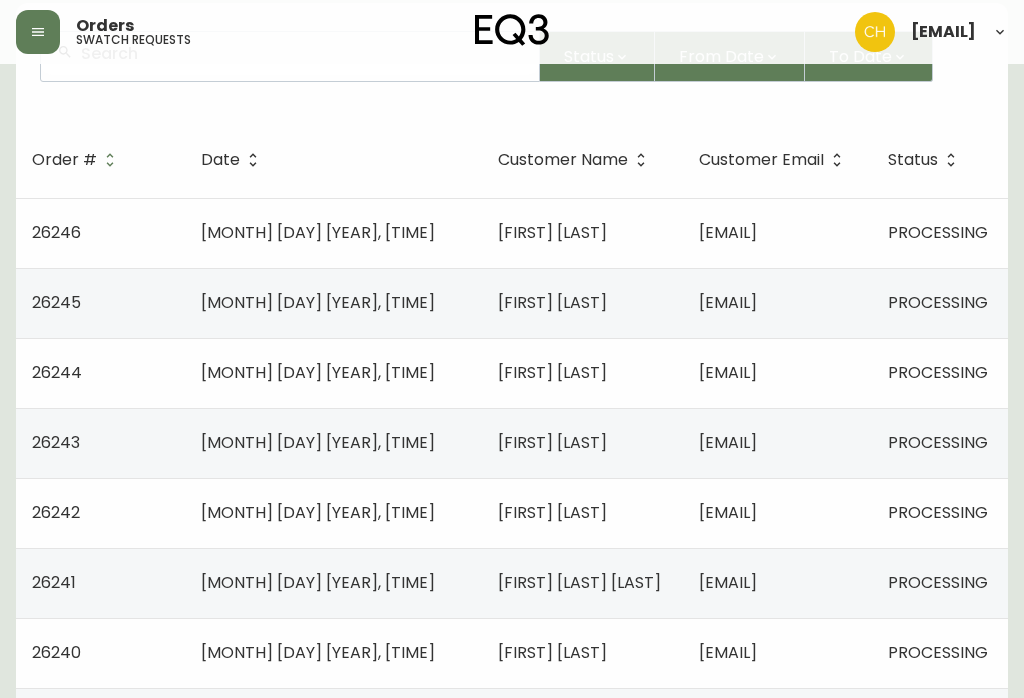 scroll, scrollTop: 215, scrollLeft: 0, axis: vertical 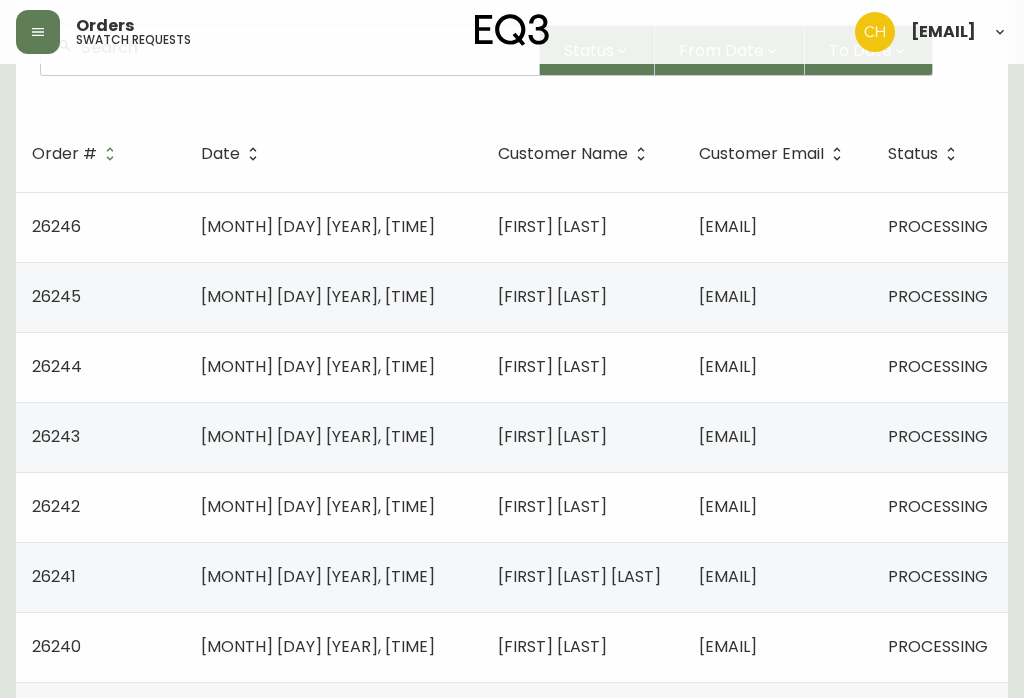click on "[EMAIL]" at bounding box center (777, 577) 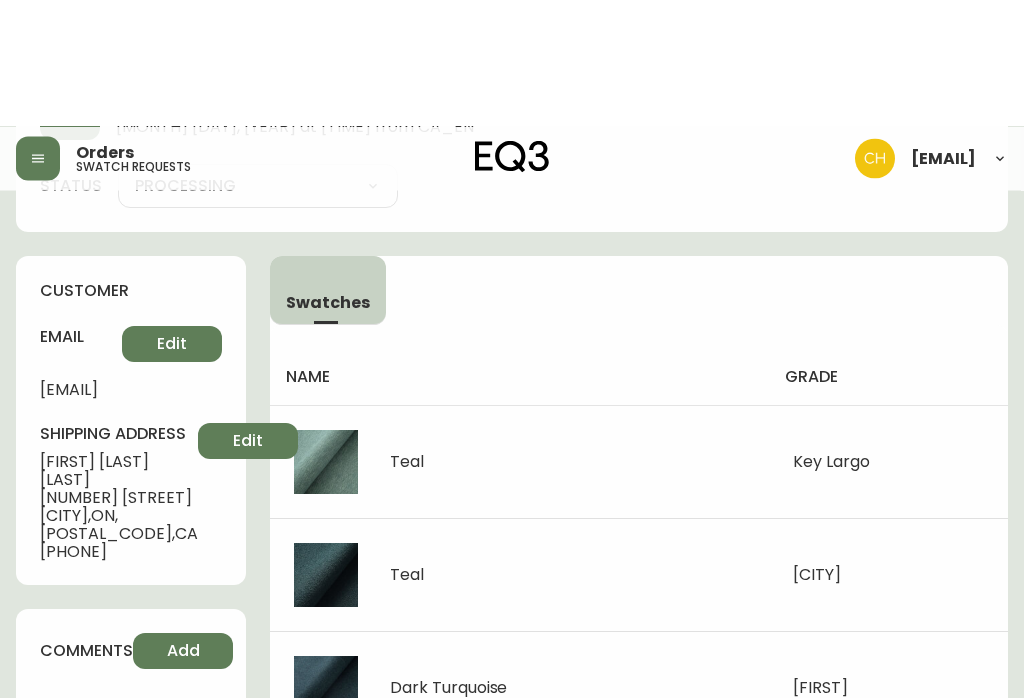 scroll, scrollTop: 0, scrollLeft: 0, axis: both 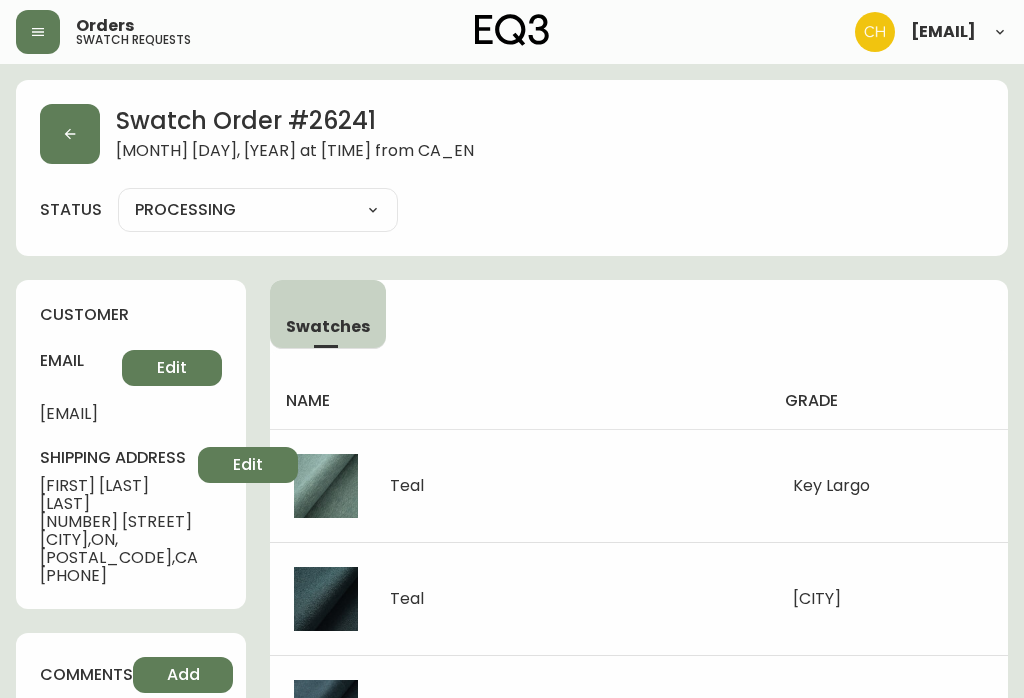 click at bounding box center (70, 134) 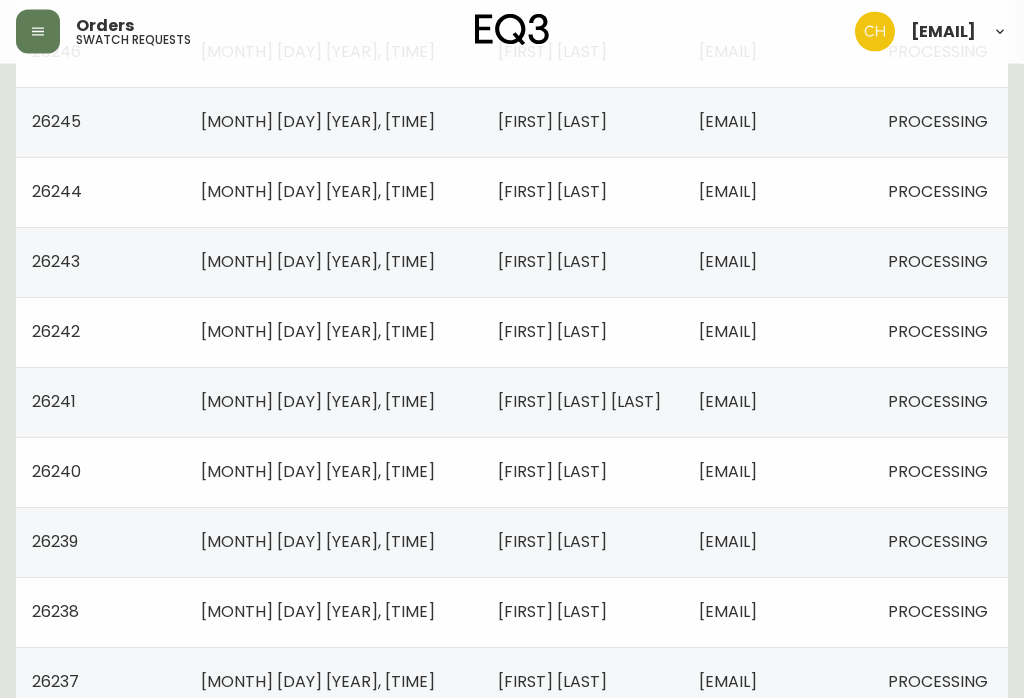 scroll, scrollTop: 395, scrollLeft: 0, axis: vertical 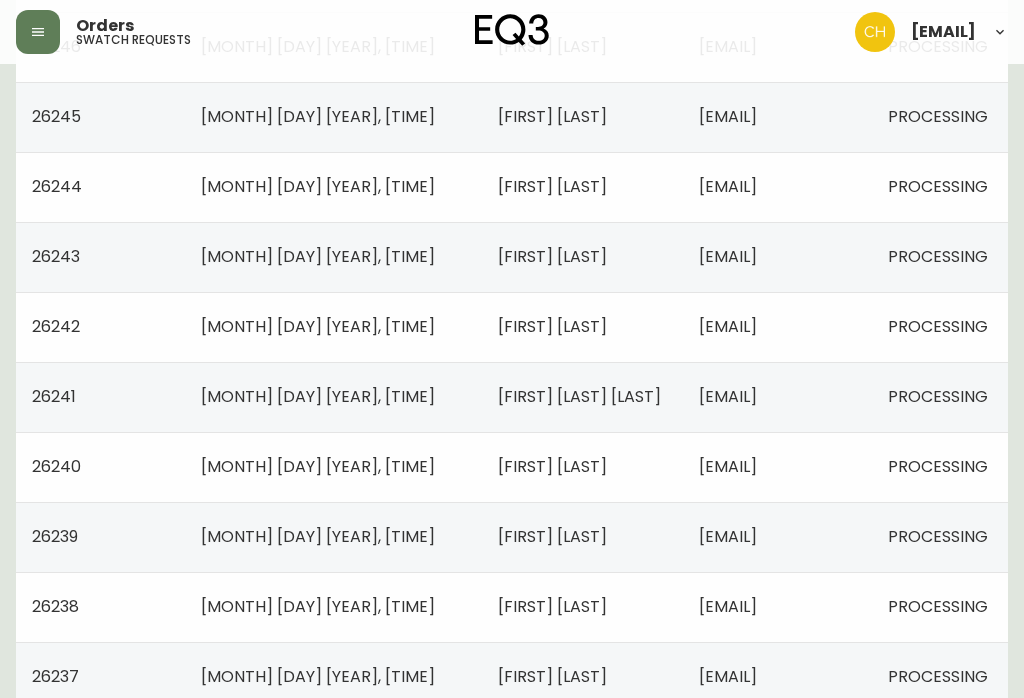 click on "[MONTH] [DAY] [YEAR], [TIME]" at bounding box center [333, 467] 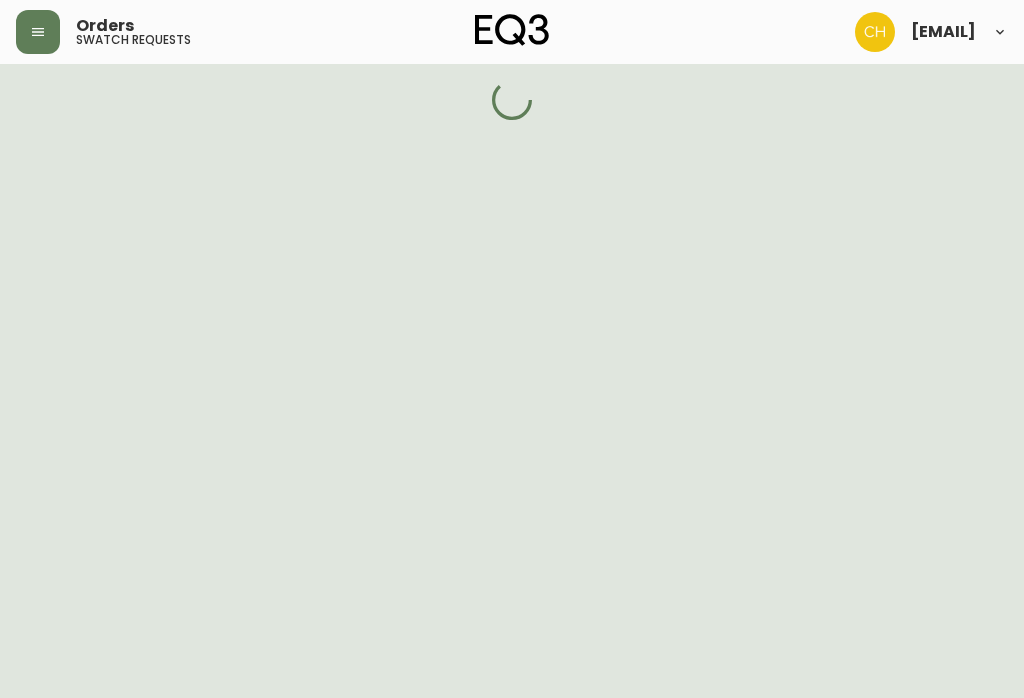 scroll, scrollTop: 0, scrollLeft: 0, axis: both 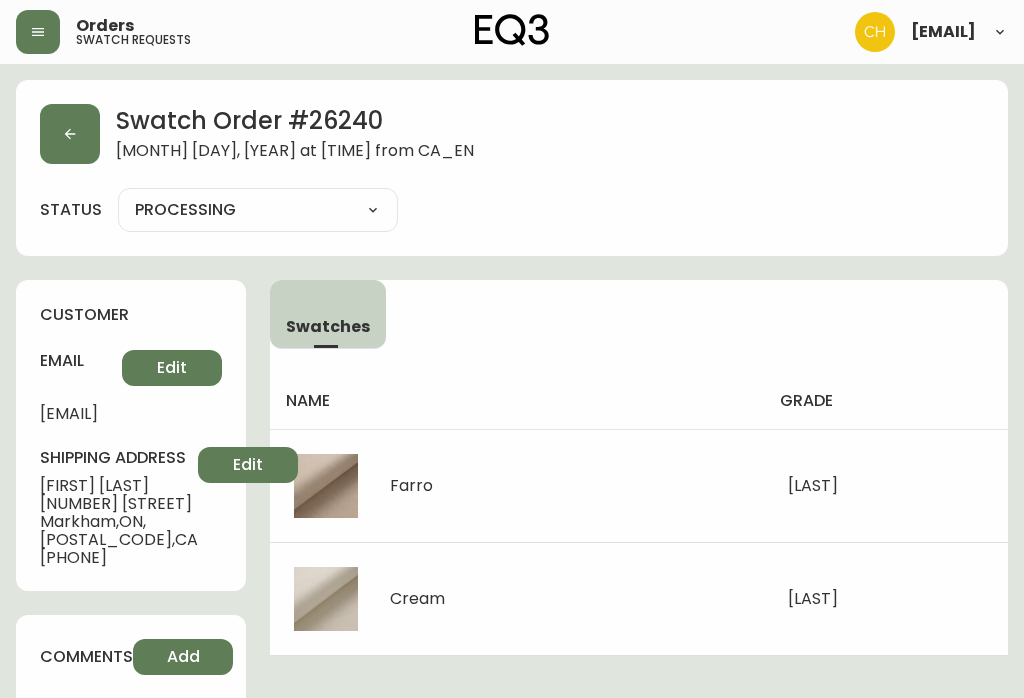click at bounding box center (70, 134) 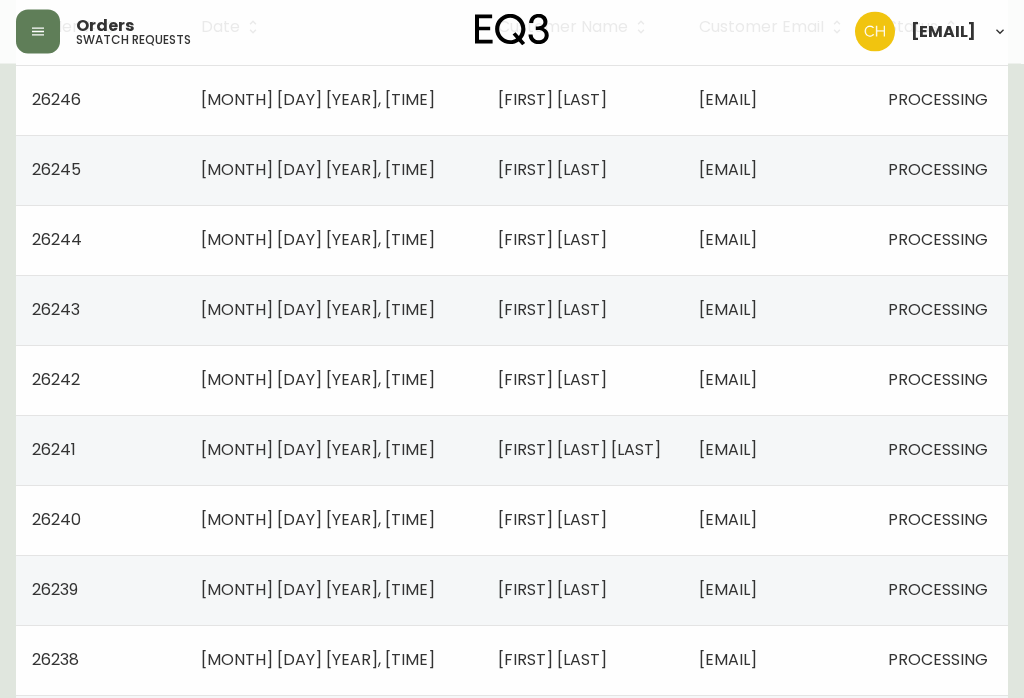scroll, scrollTop: 486, scrollLeft: 0, axis: vertical 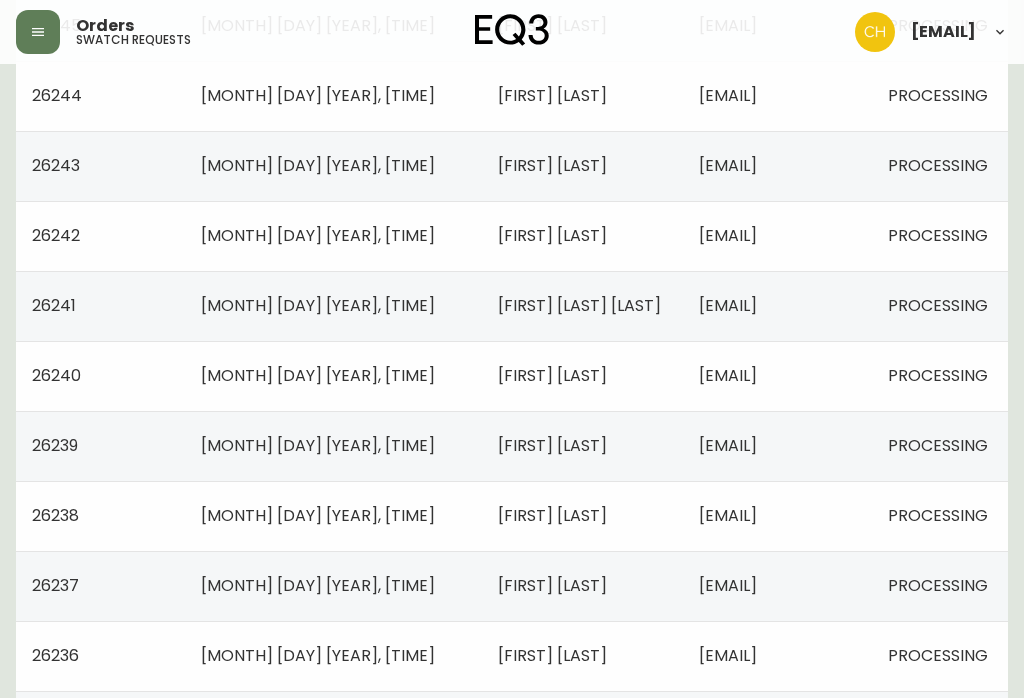 click on "[MONTH] [DAY] [YEAR], [TIME]" at bounding box center (333, 376) 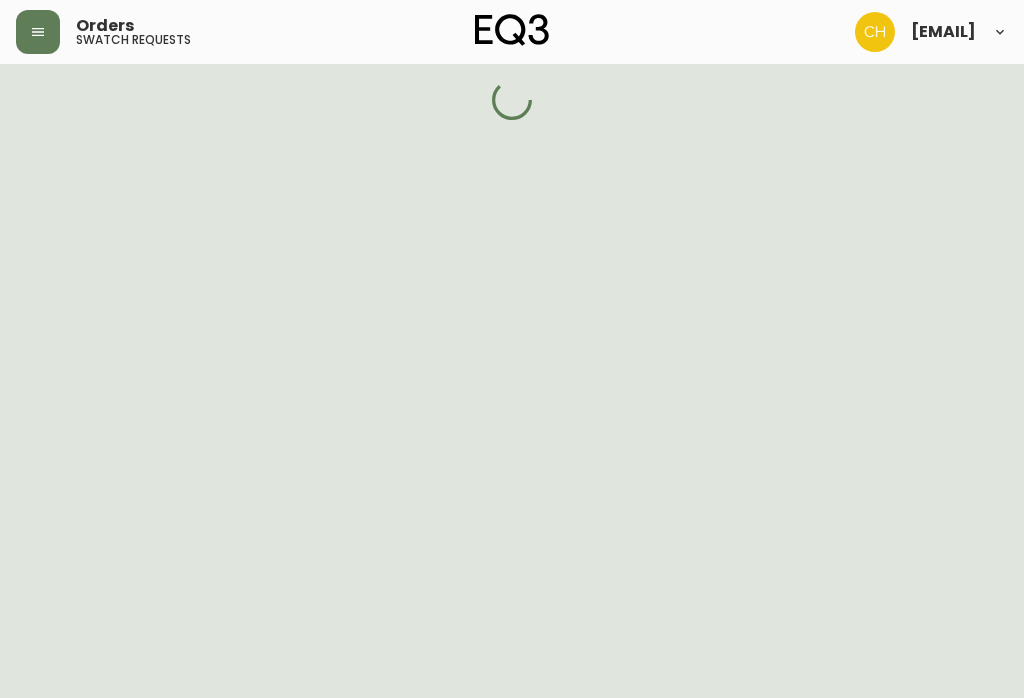 scroll, scrollTop: 0, scrollLeft: 0, axis: both 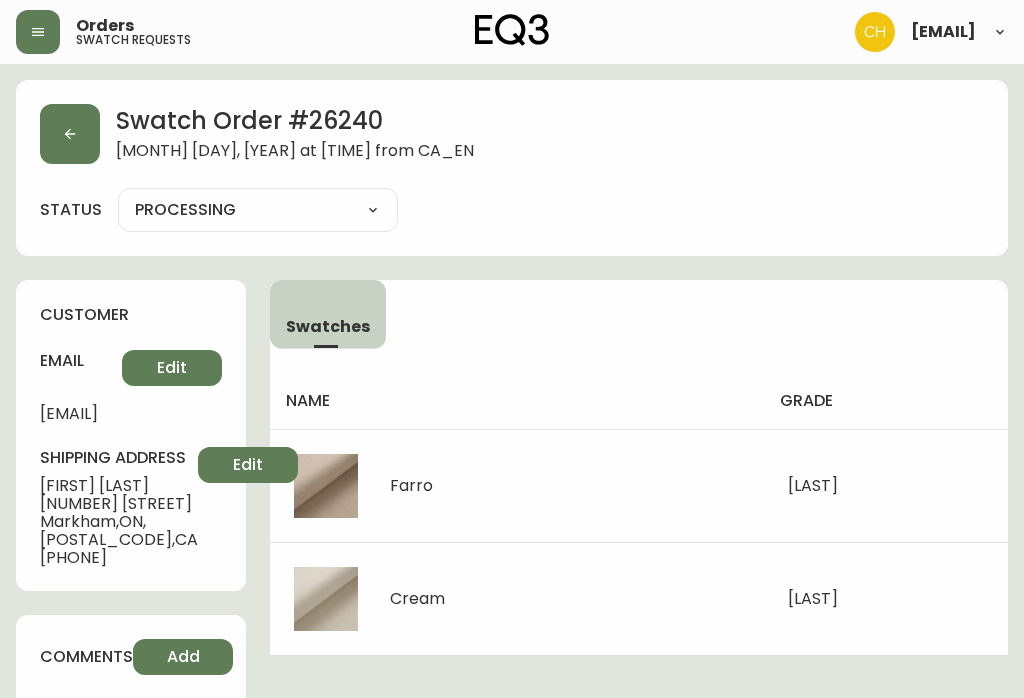 click at bounding box center [70, 134] 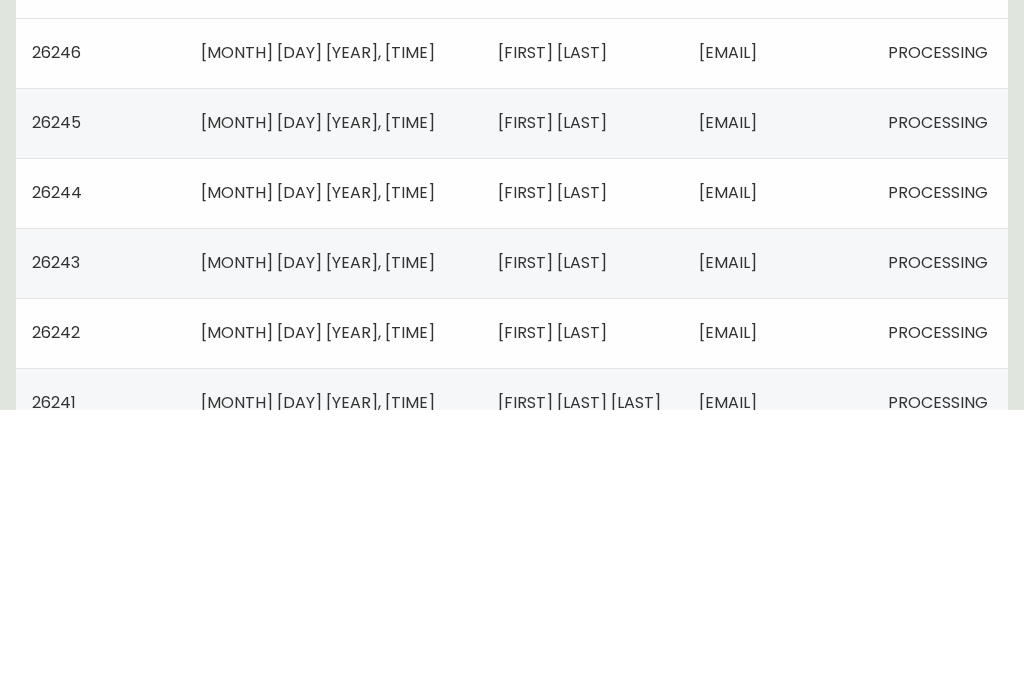 scroll, scrollTop: 441, scrollLeft: 0, axis: vertical 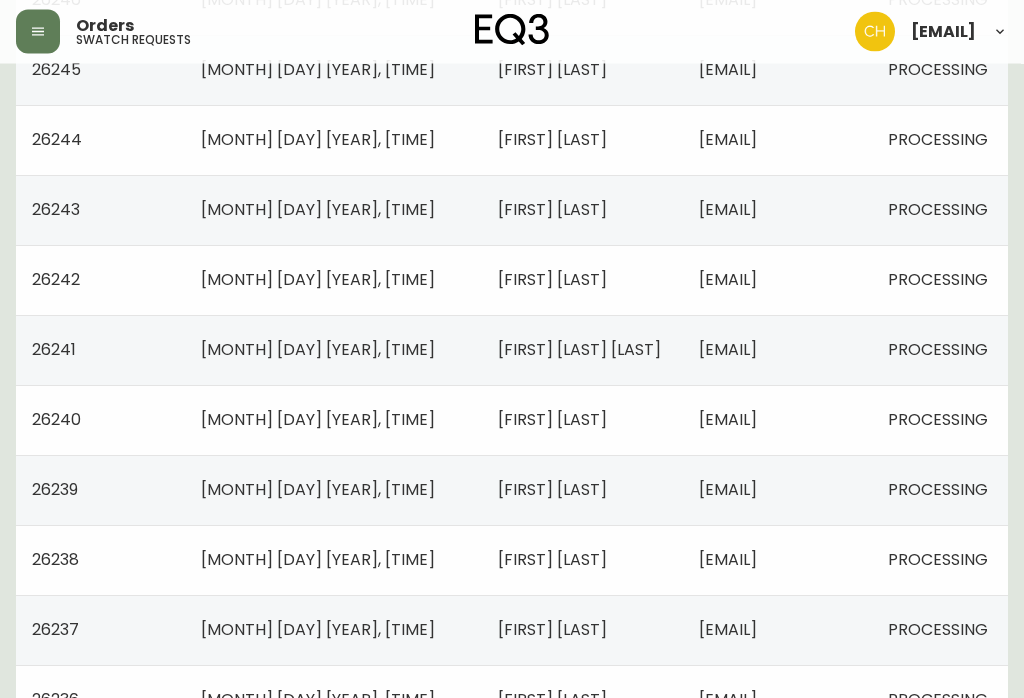 click on "[MONTH] [DAY] [YEAR], [TIME]" at bounding box center [318, 490] 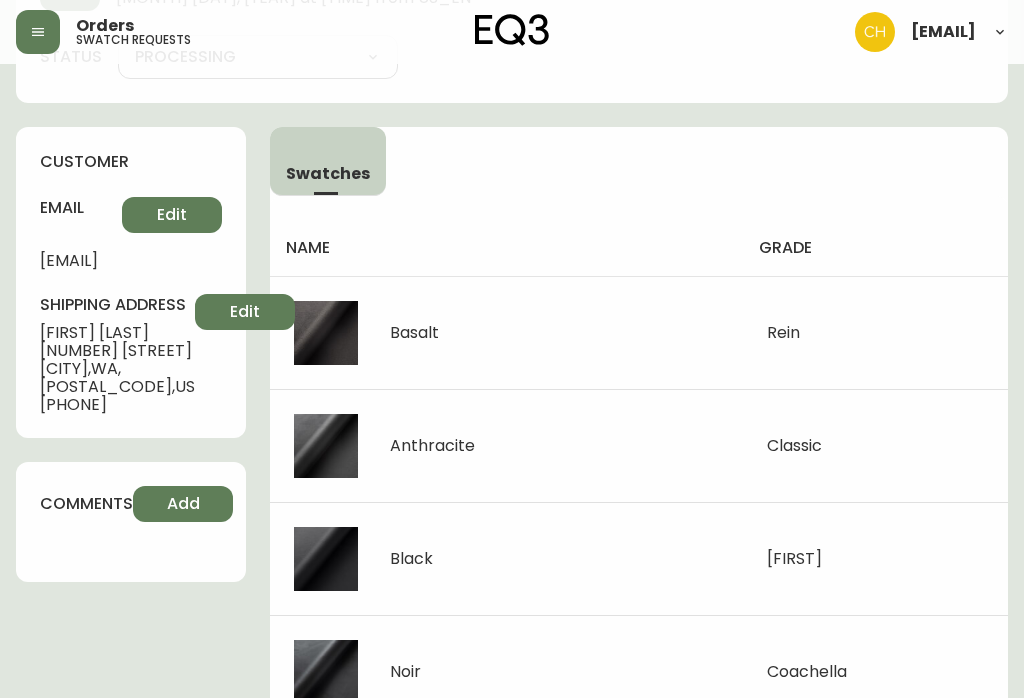 scroll, scrollTop: 0, scrollLeft: 0, axis: both 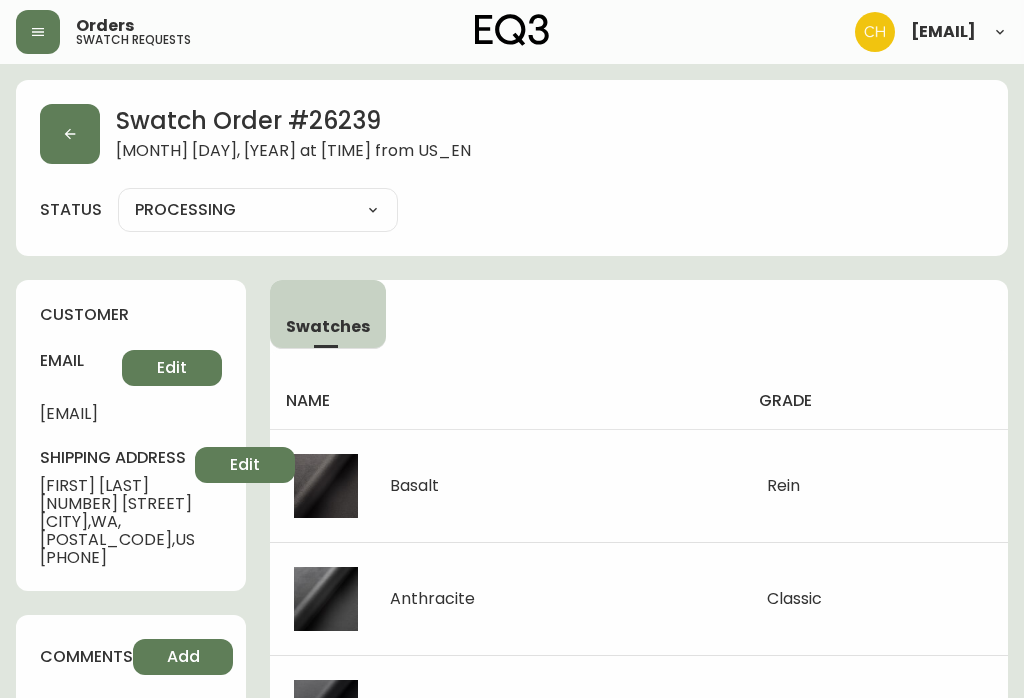 click at bounding box center (70, 134) 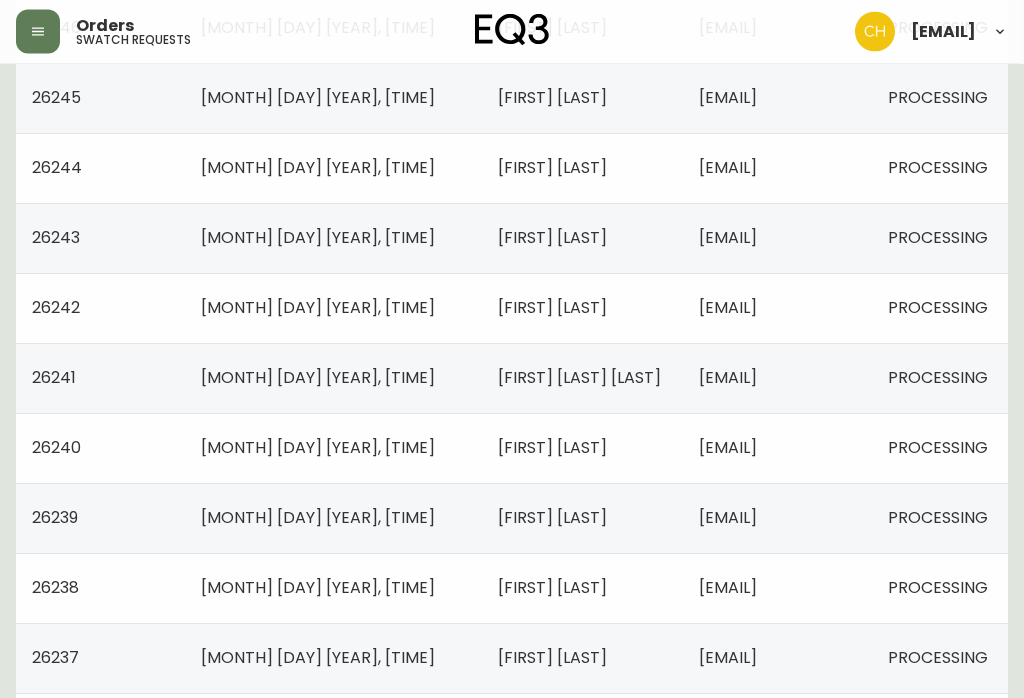 scroll, scrollTop: 430, scrollLeft: 0, axis: vertical 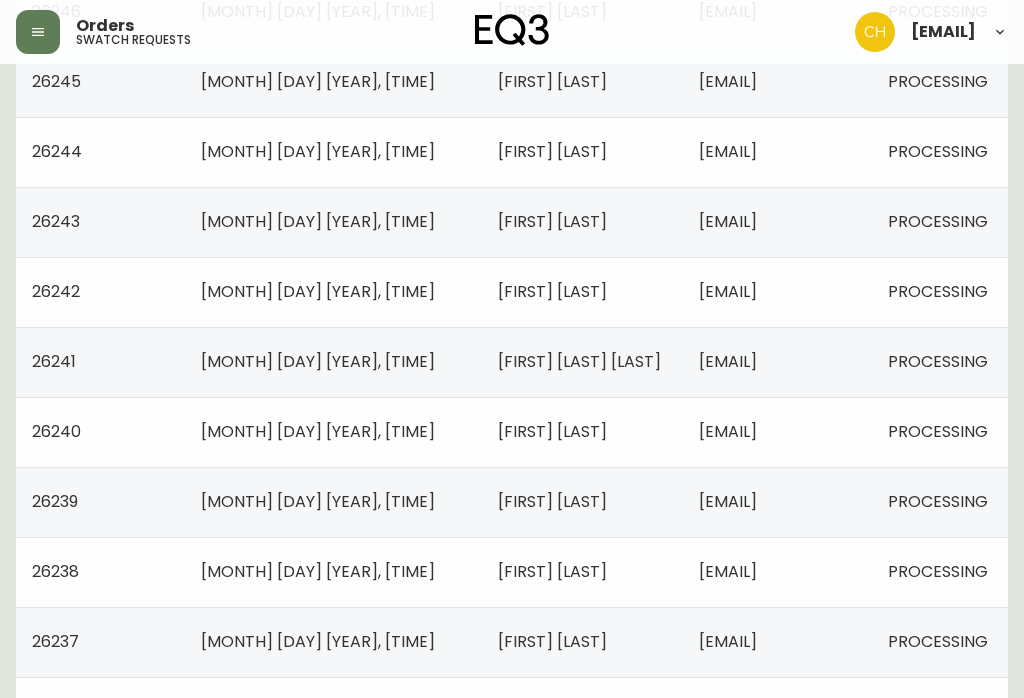 click on "[MONTH] [DAY] [YEAR], [TIME]" at bounding box center (318, 571) 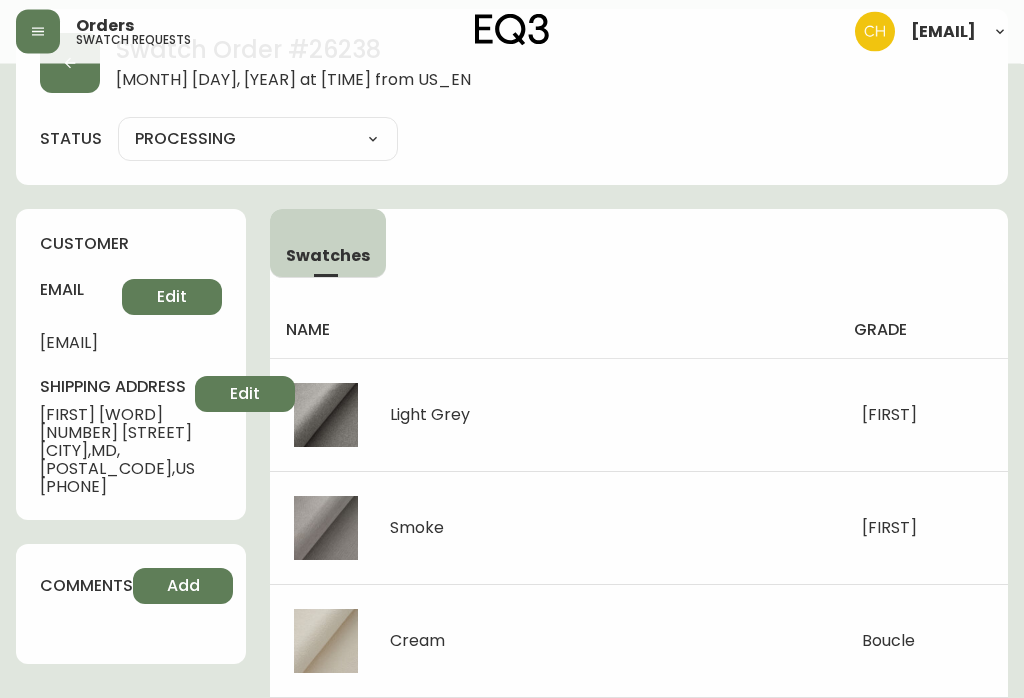 scroll, scrollTop: 0, scrollLeft: 0, axis: both 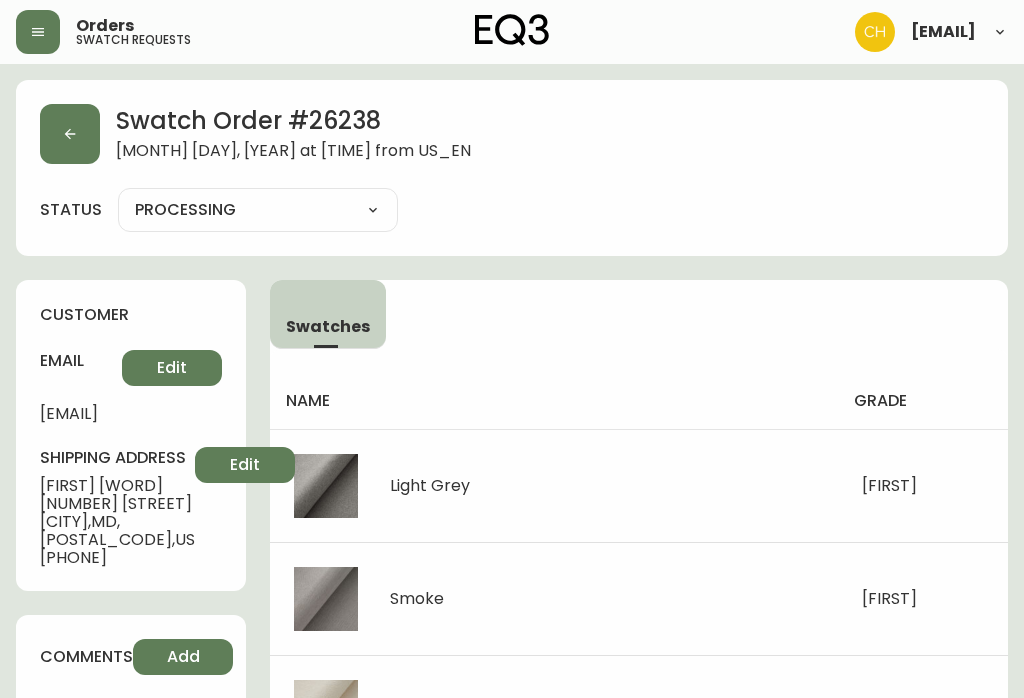 click at bounding box center (70, 134) 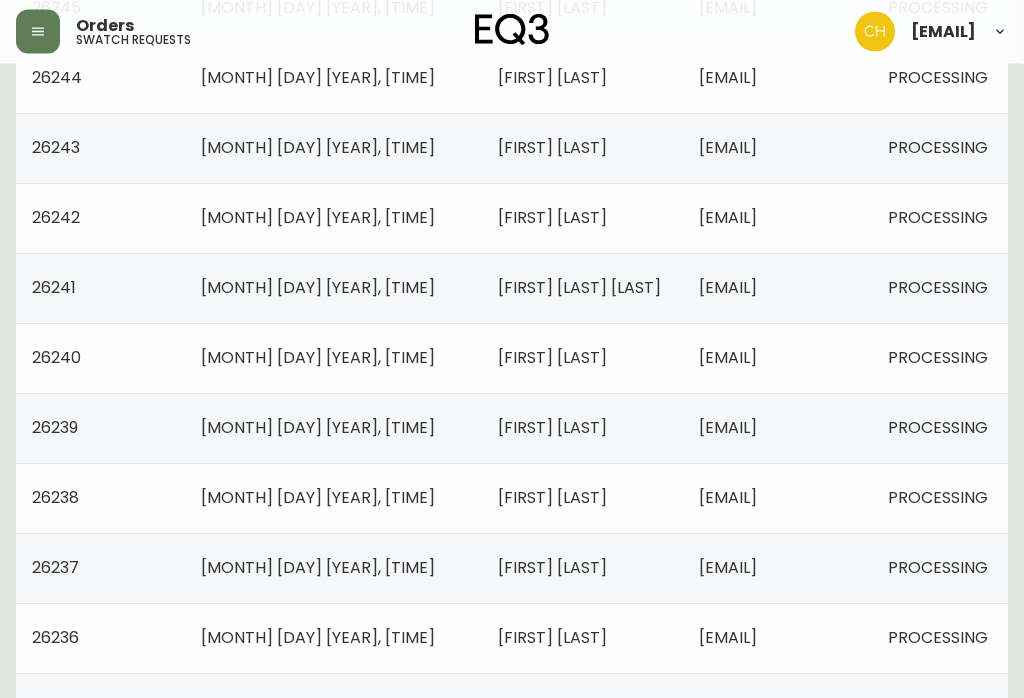 scroll, scrollTop: 539, scrollLeft: 0, axis: vertical 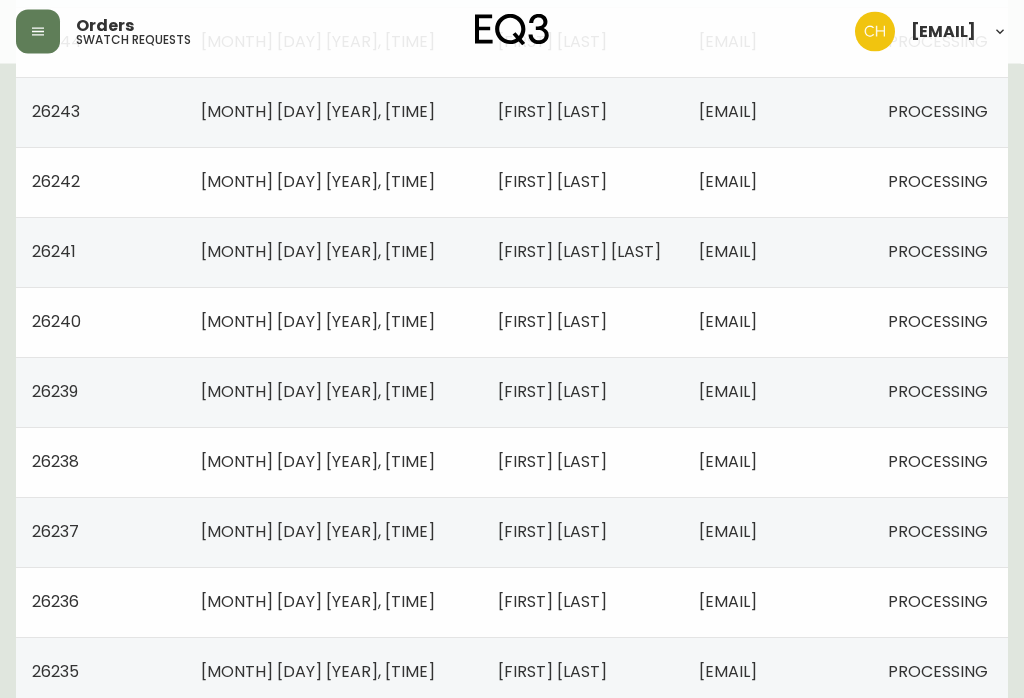 click on "[EMAIL]" at bounding box center (777, 533) 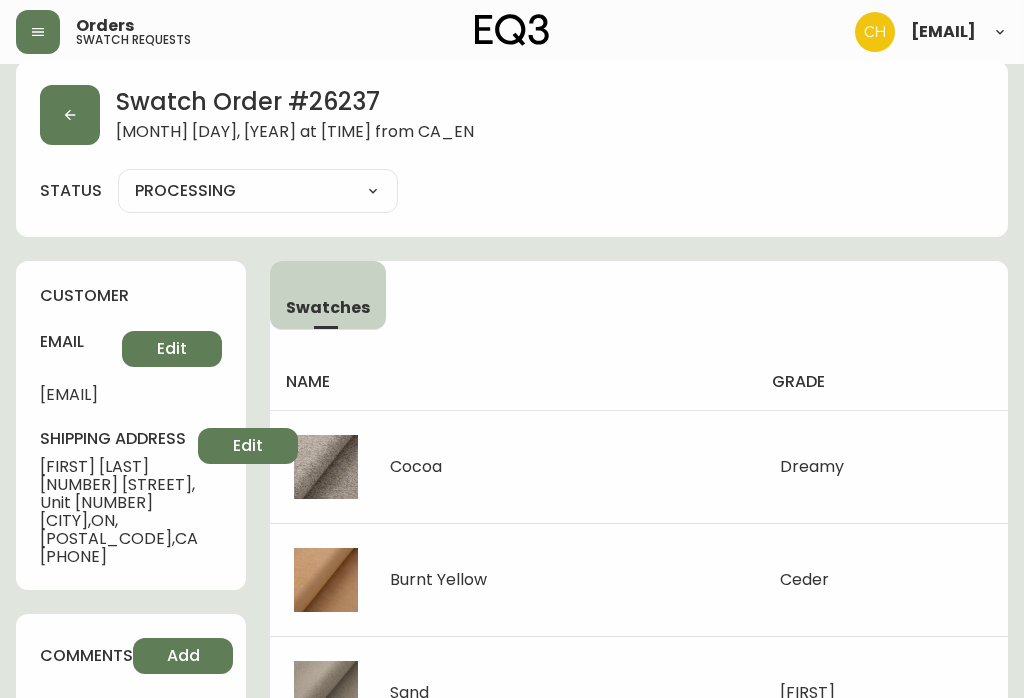 scroll, scrollTop: 0, scrollLeft: 0, axis: both 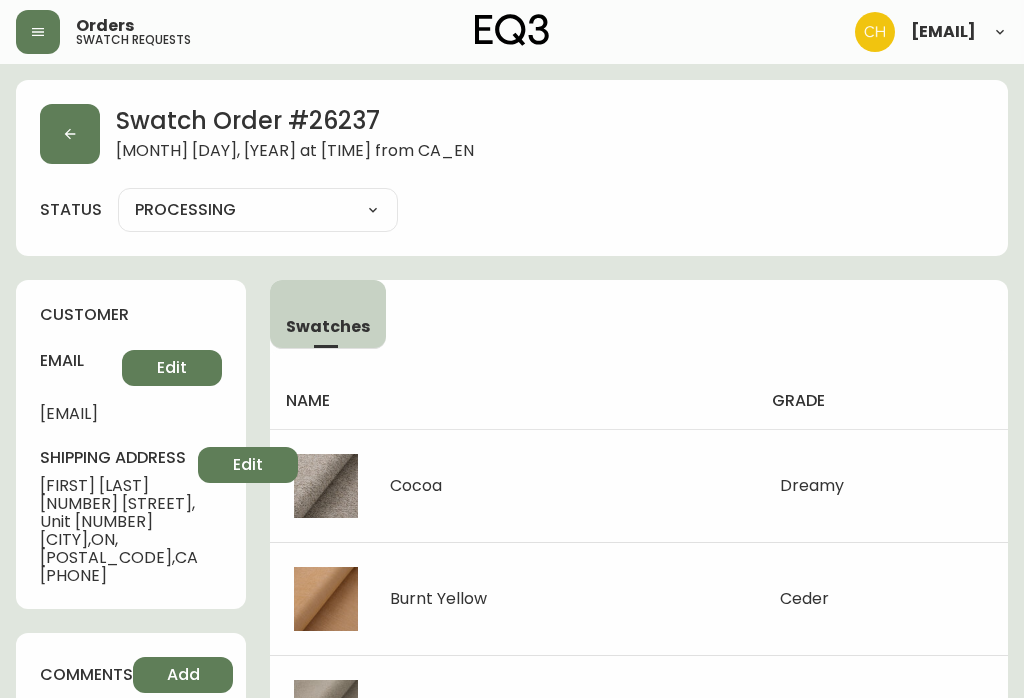 click 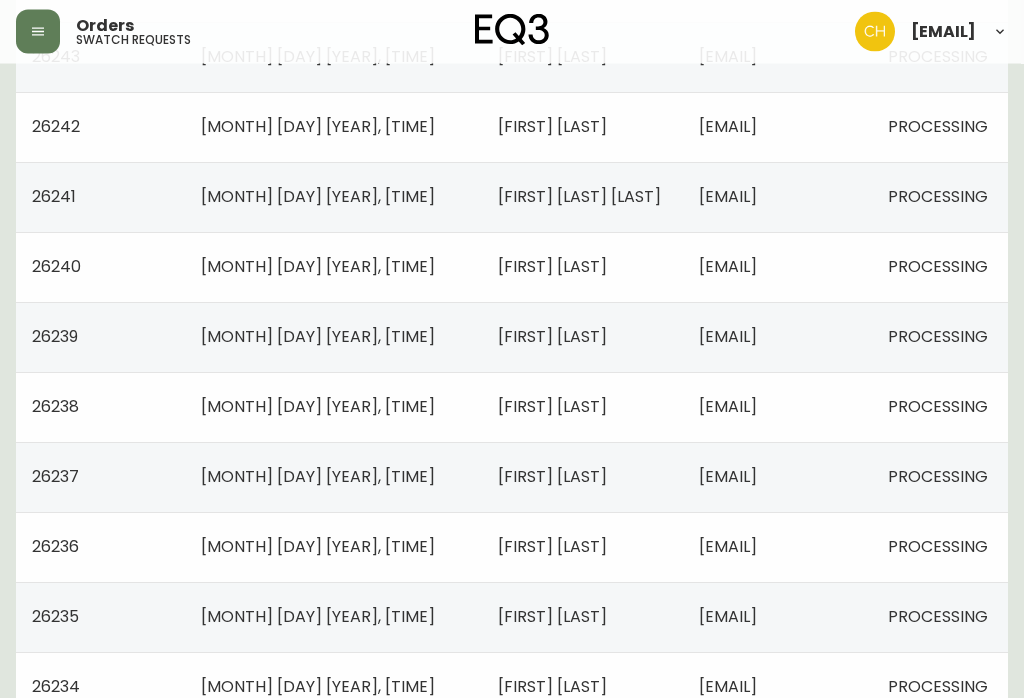 scroll, scrollTop: 606, scrollLeft: 0, axis: vertical 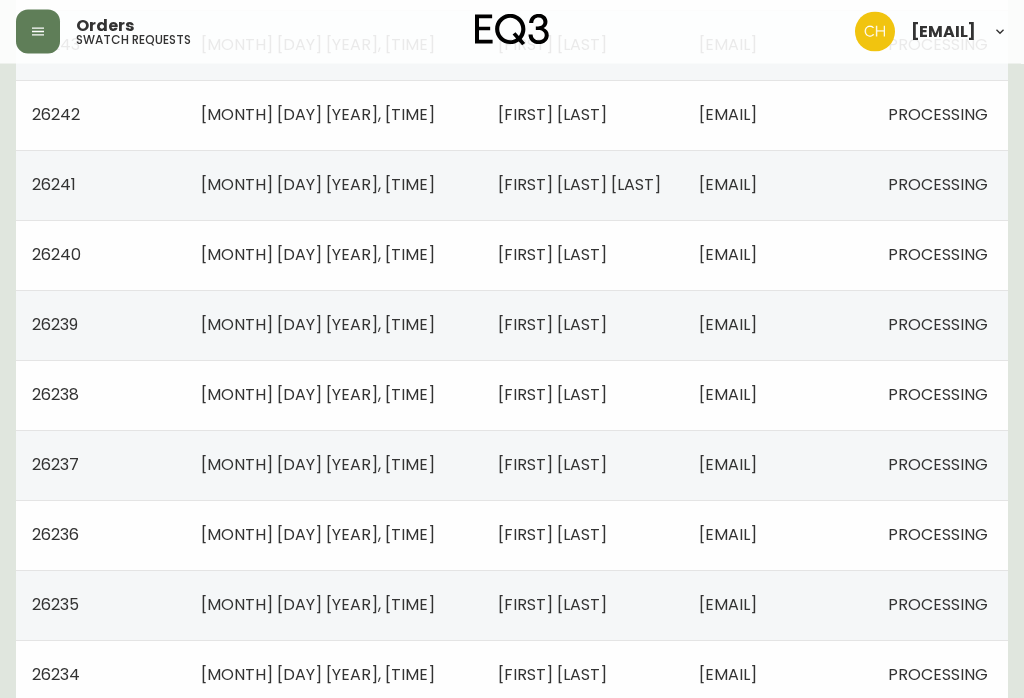 click on "[EMAIL]" at bounding box center [728, 535] 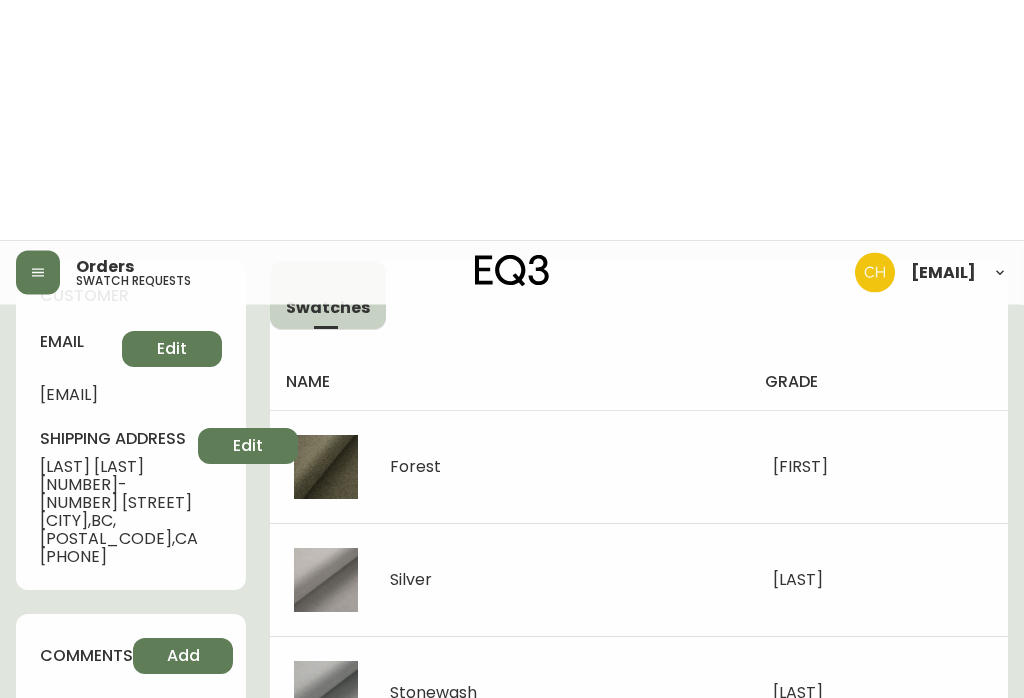 scroll, scrollTop: 0, scrollLeft: 0, axis: both 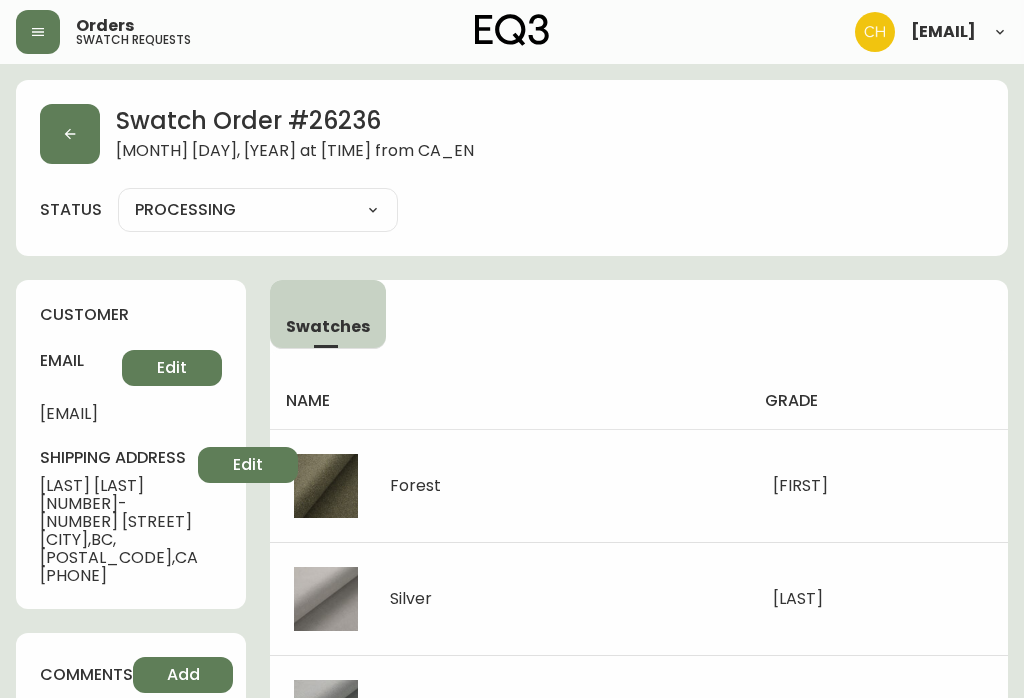 click at bounding box center [70, 134] 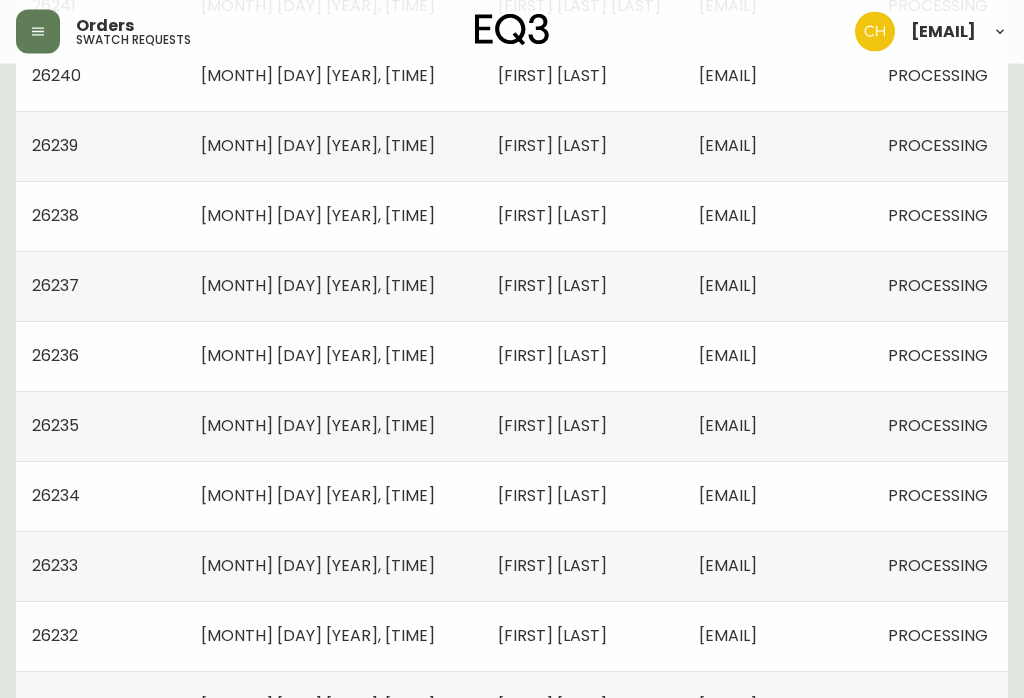 scroll, scrollTop: 786, scrollLeft: 0, axis: vertical 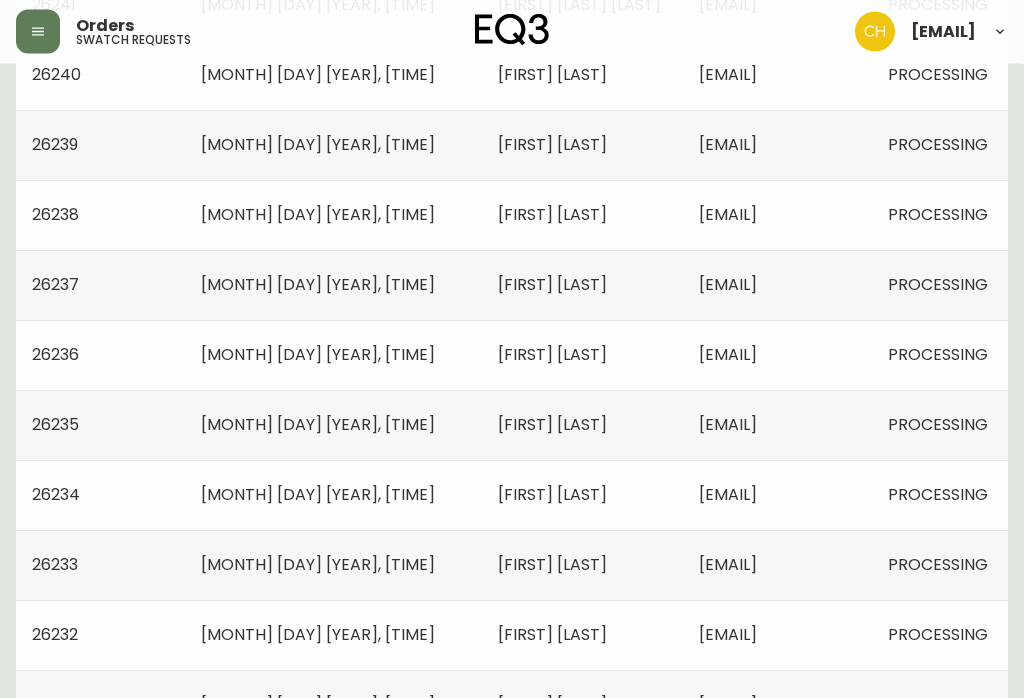 click on "[EMAIL]" at bounding box center [777, 426] 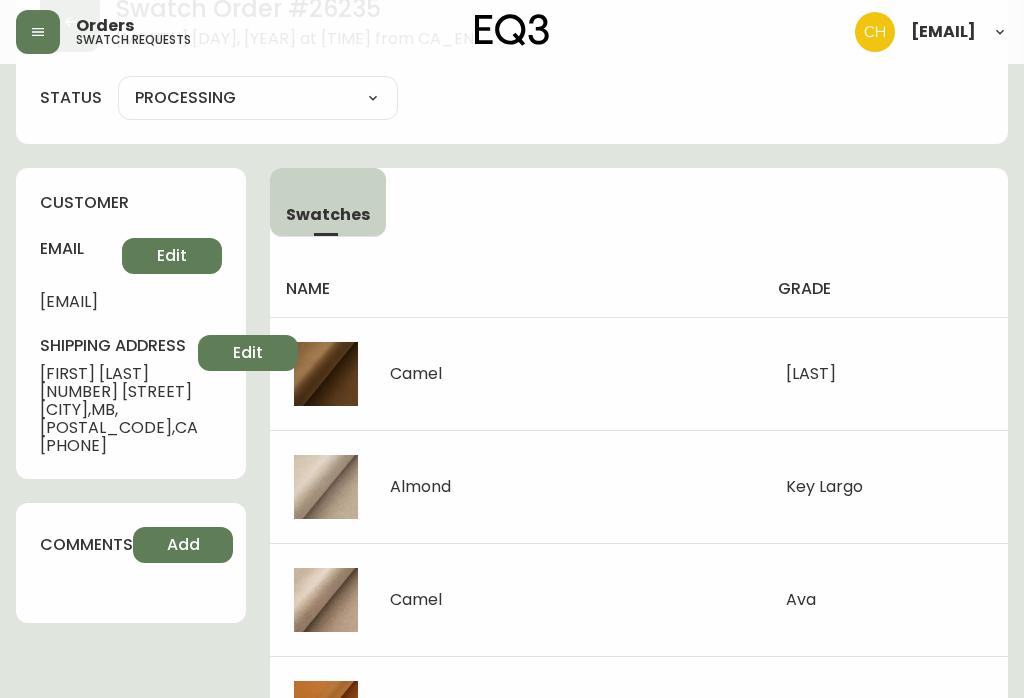 scroll, scrollTop: 0, scrollLeft: 0, axis: both 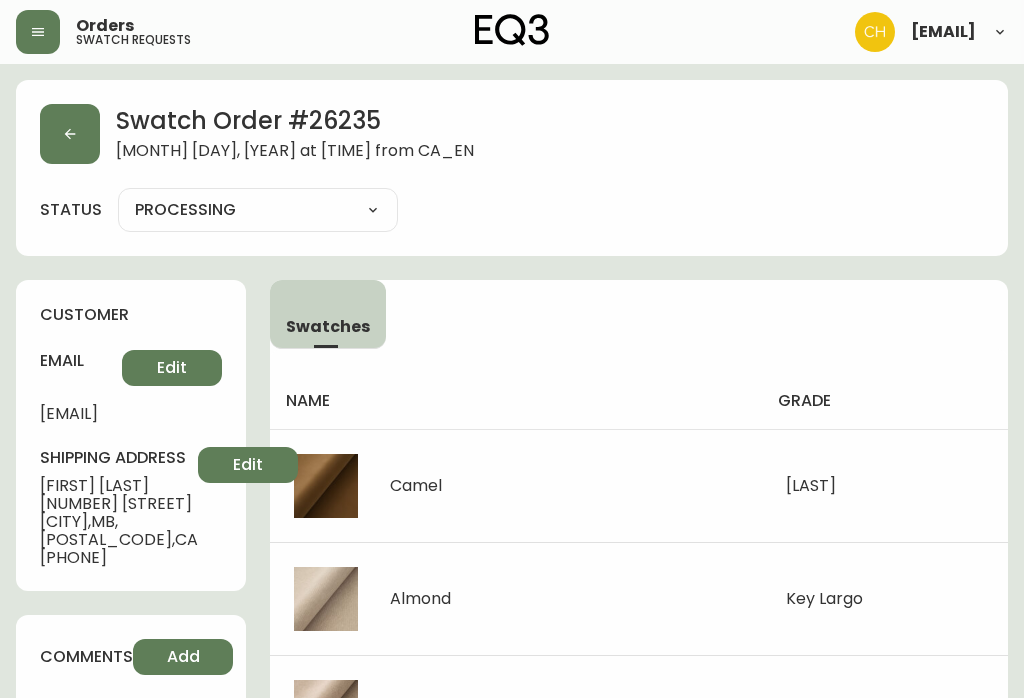 click at bounding box center (70, 134) 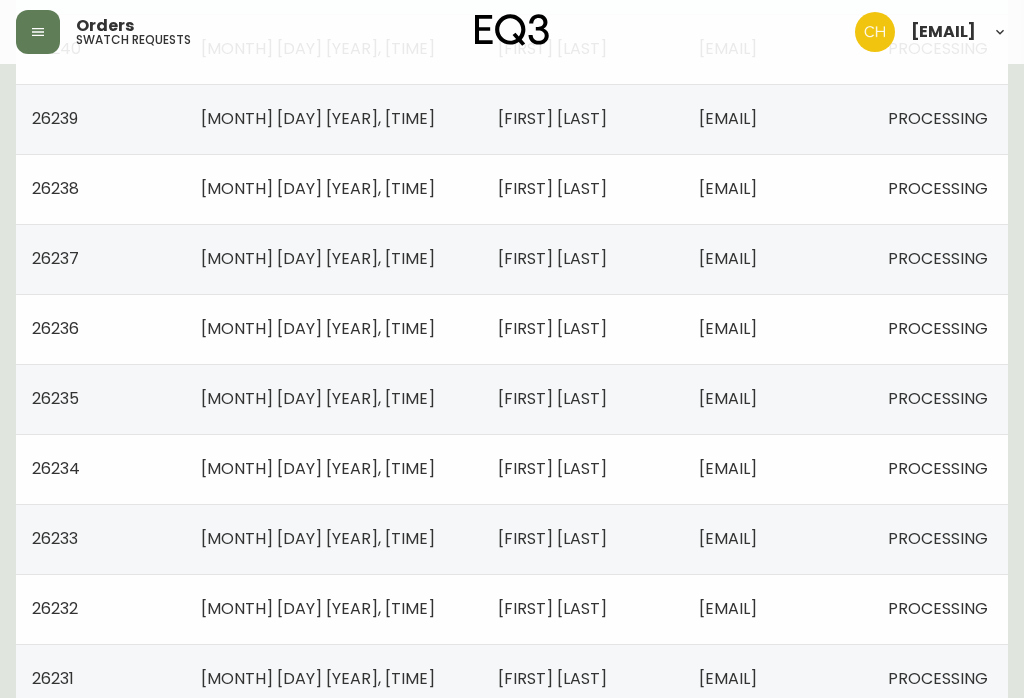 scroll, scrollTop: 814, scrollLeft: 0, axis: vertical 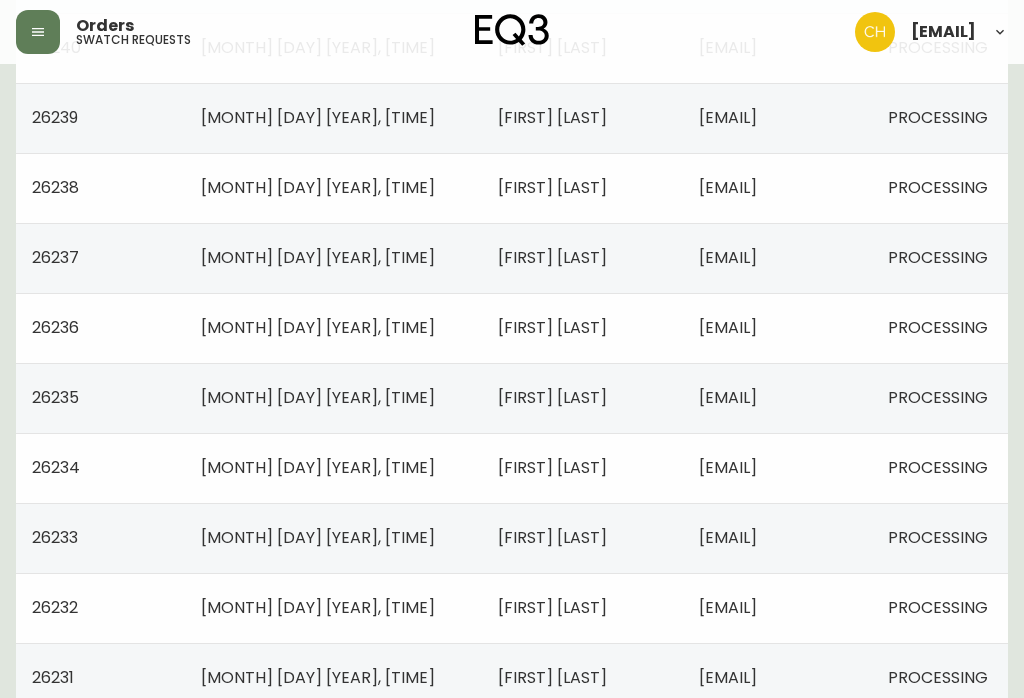 click on "[EMAIL]" at bounding box center (777, 468) 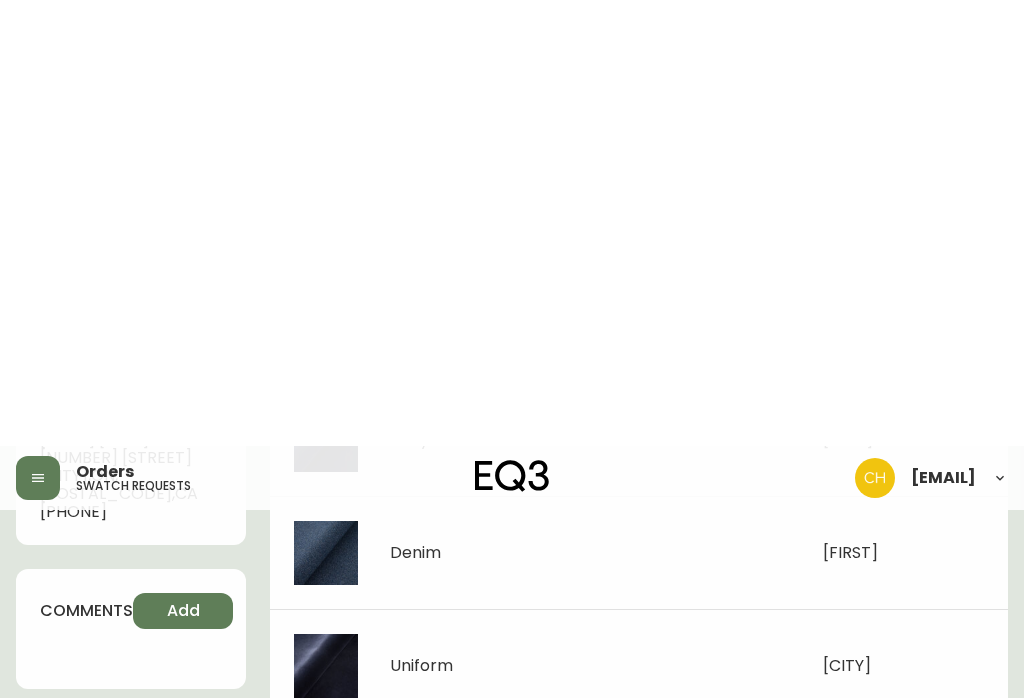 scroll, scrollTop: 0, scrollLeft: 0, axis: both 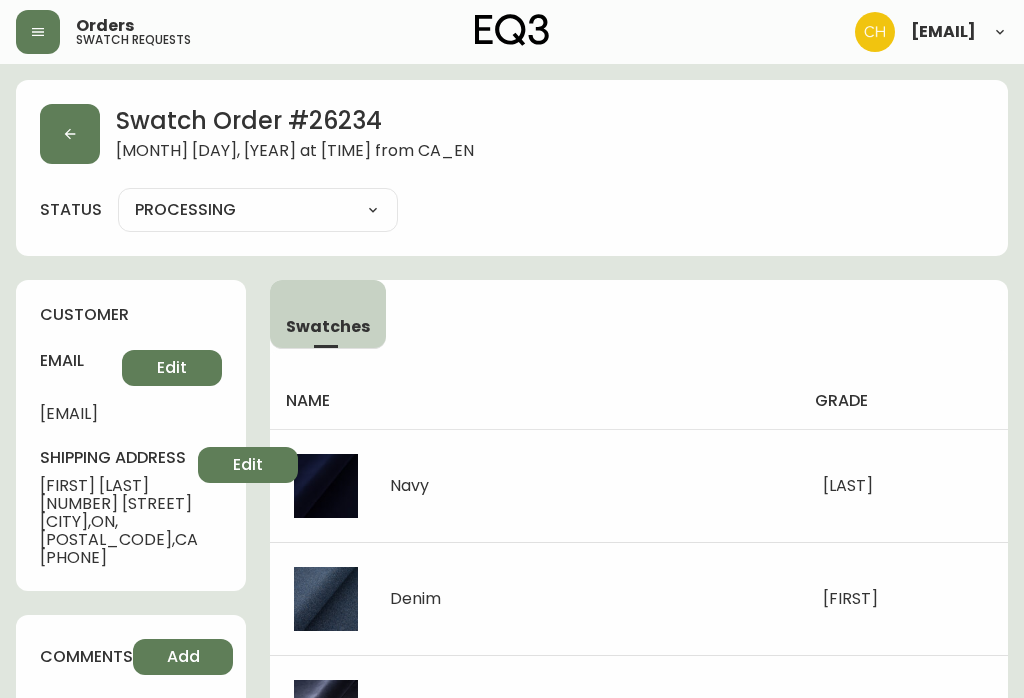 click at bounding box center (70, 134) 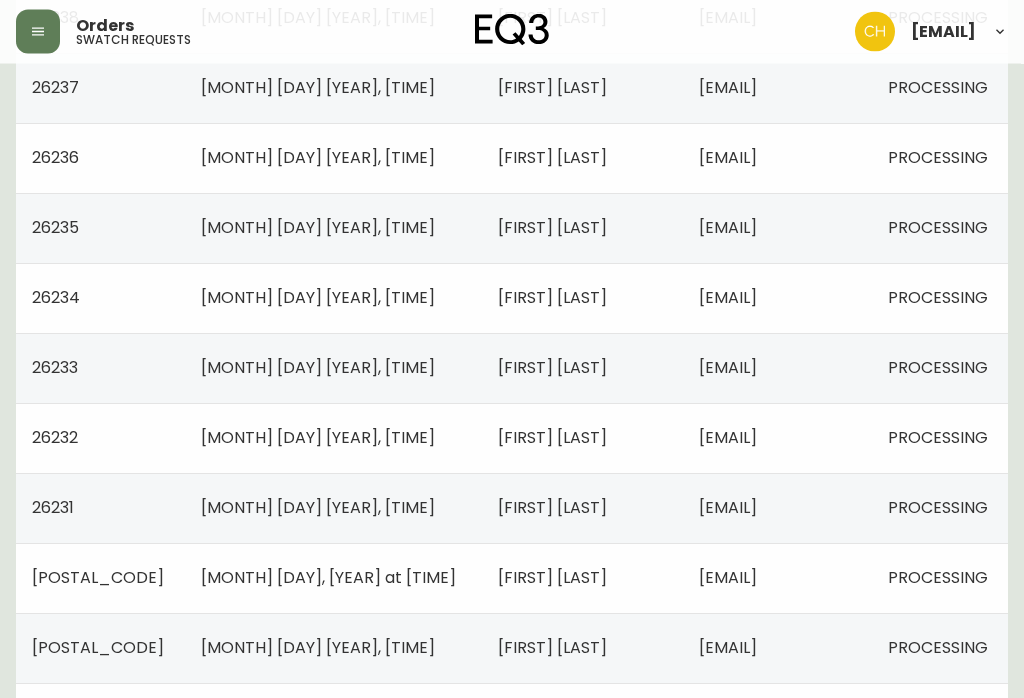 scroll, scrollTop: 984, scrollLeft: 0, axis: vertical 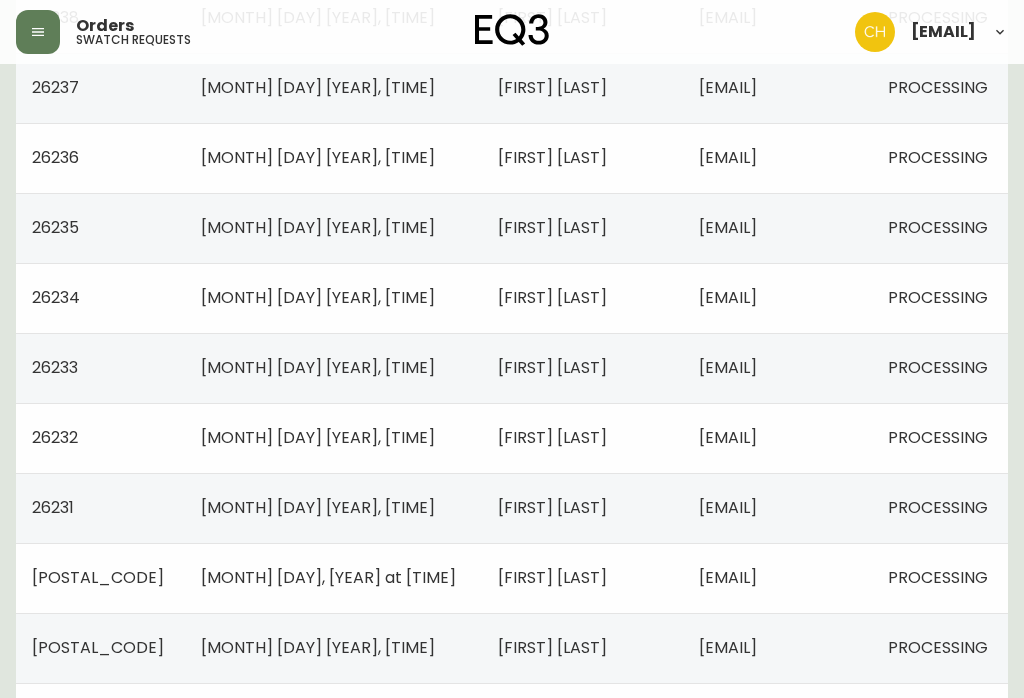click on "[MONTH] [DAY] [YEAR], [TIME]" at bounding box center [318, 367] 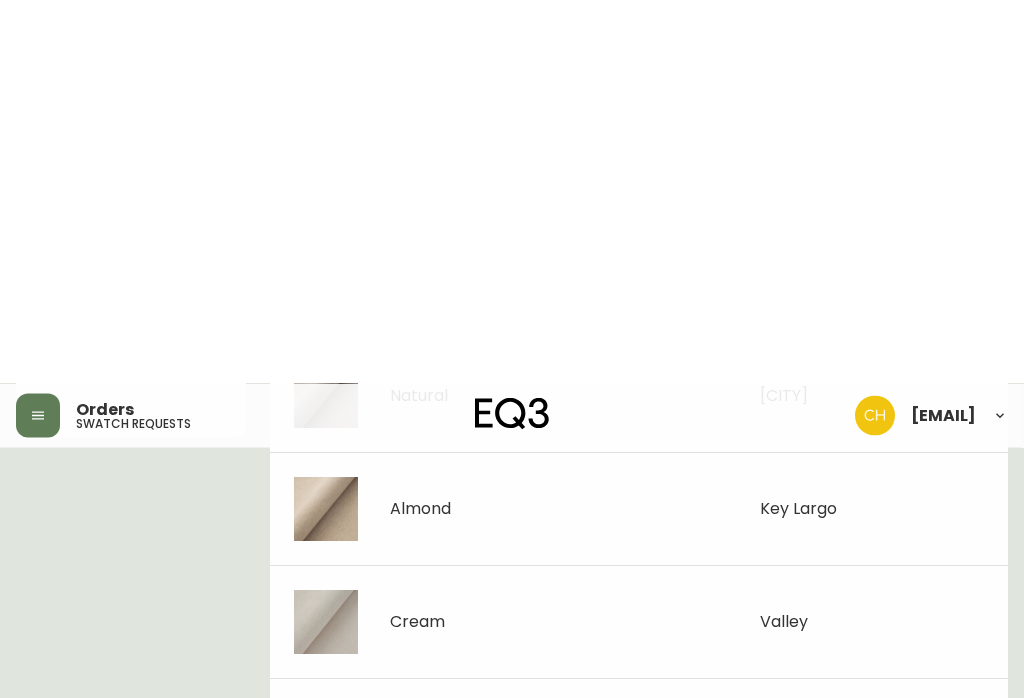 scroll, scrollTop: 0, scrollLeft: 0, axis: both 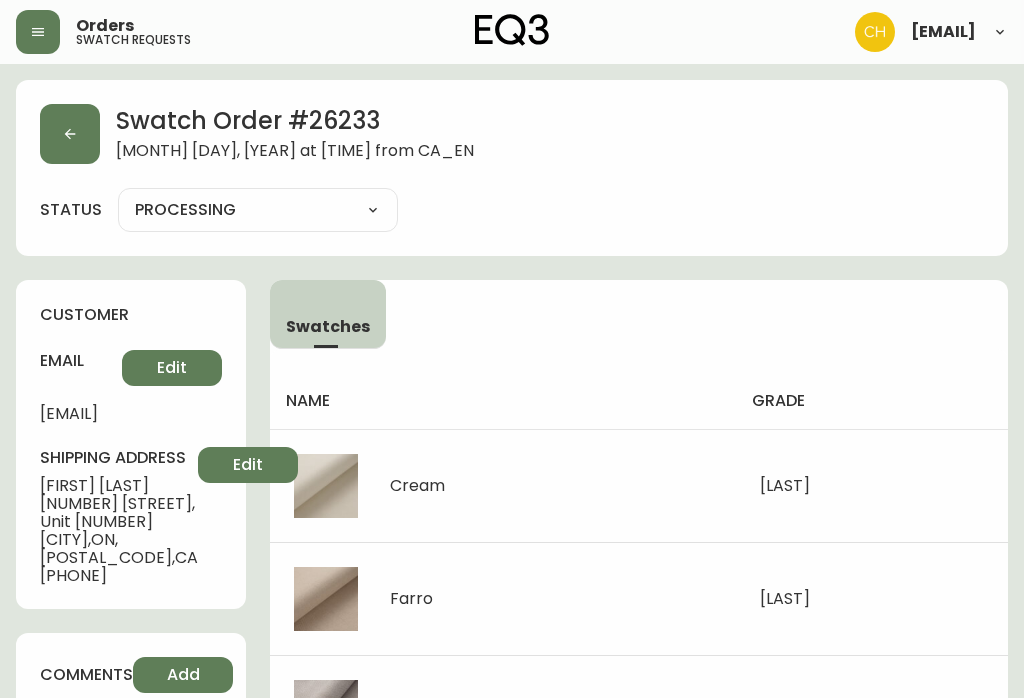 click 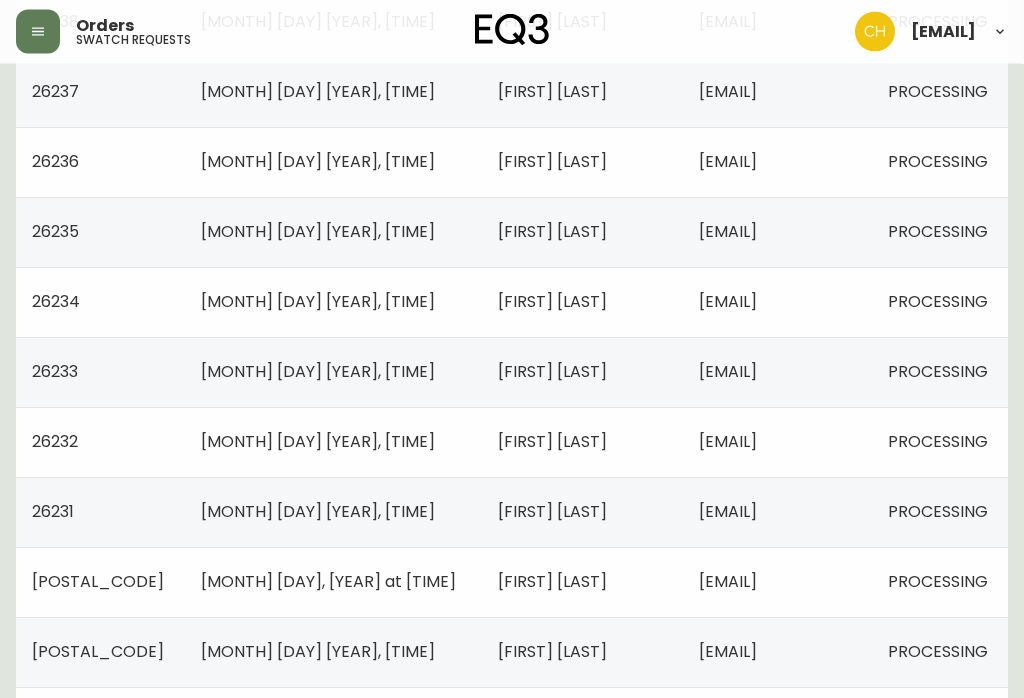 scroll, scrollTop: 980, scrollLeft: 0, axis: vertical 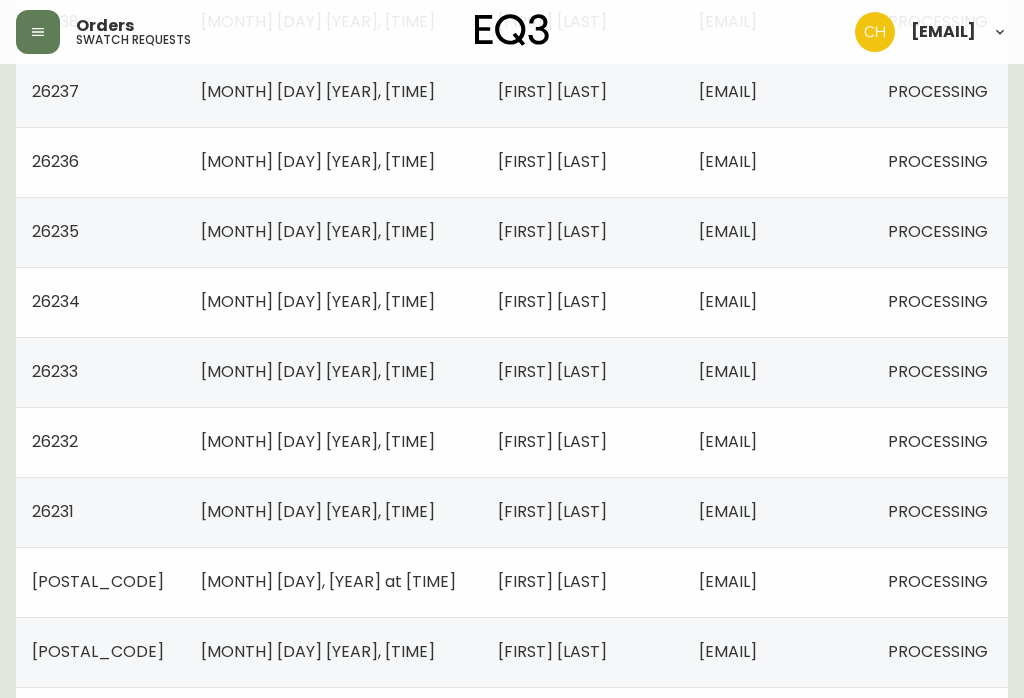 click on "[EMAIL]" at bounding box center [777, 442] 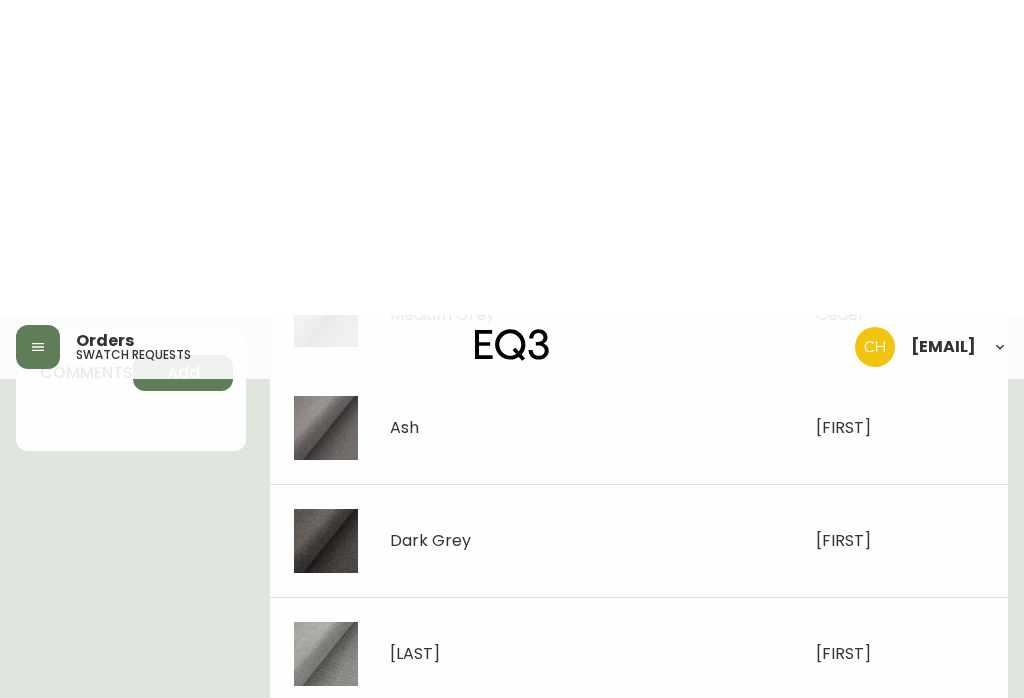 scroll, scrollTop: 0, scrollLeft: 0, axis: both 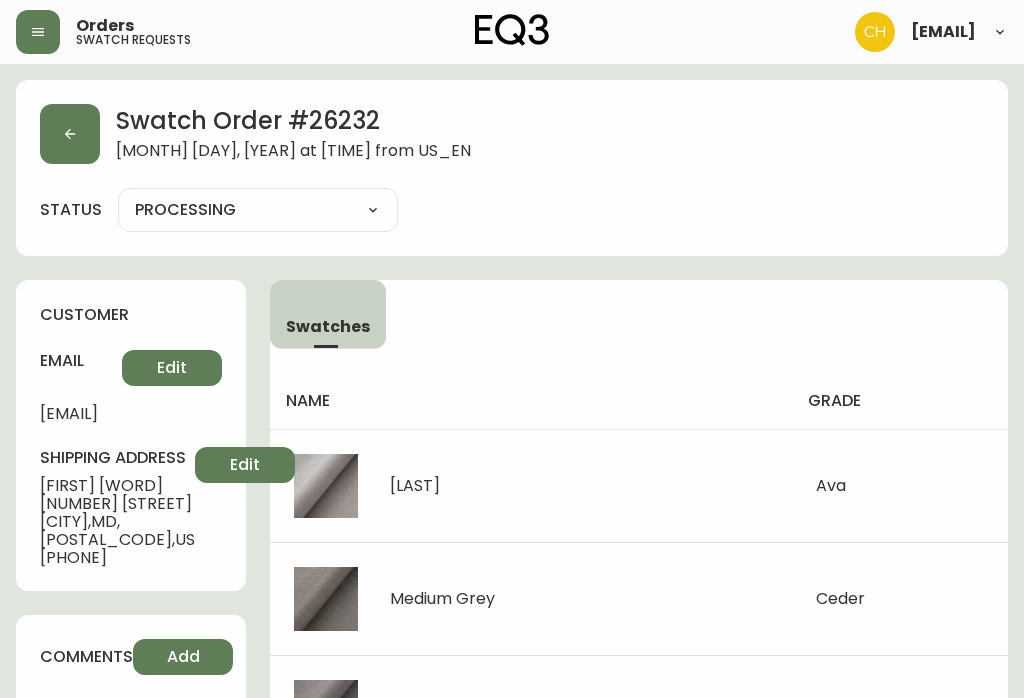 click at bounding box center (70, 134) 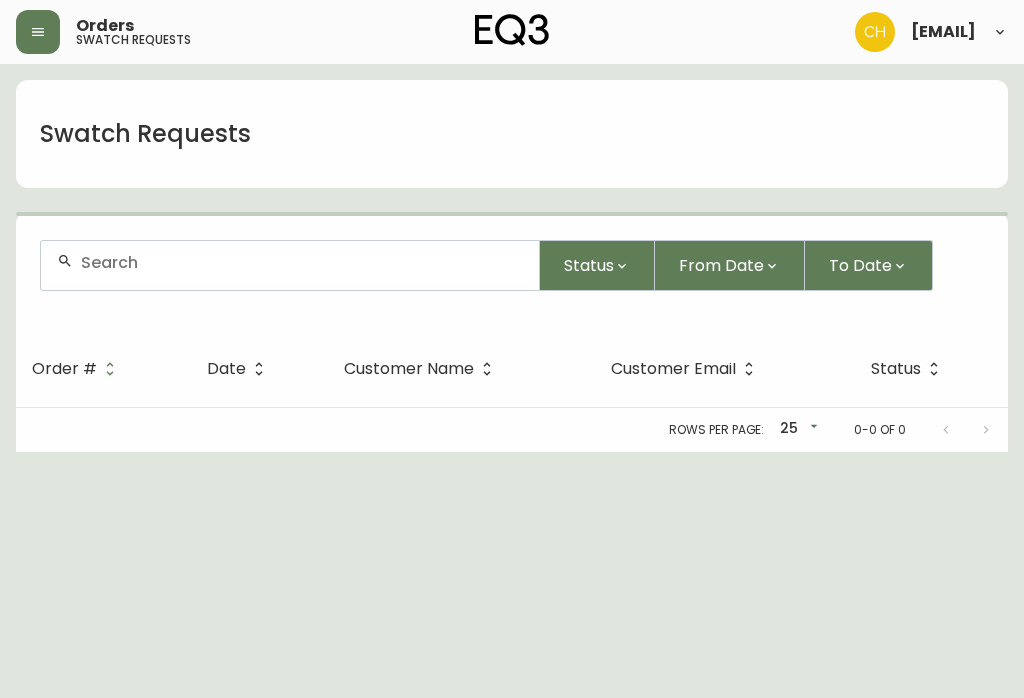 click on "Swatch Requests" at bounding box center [145, 134] 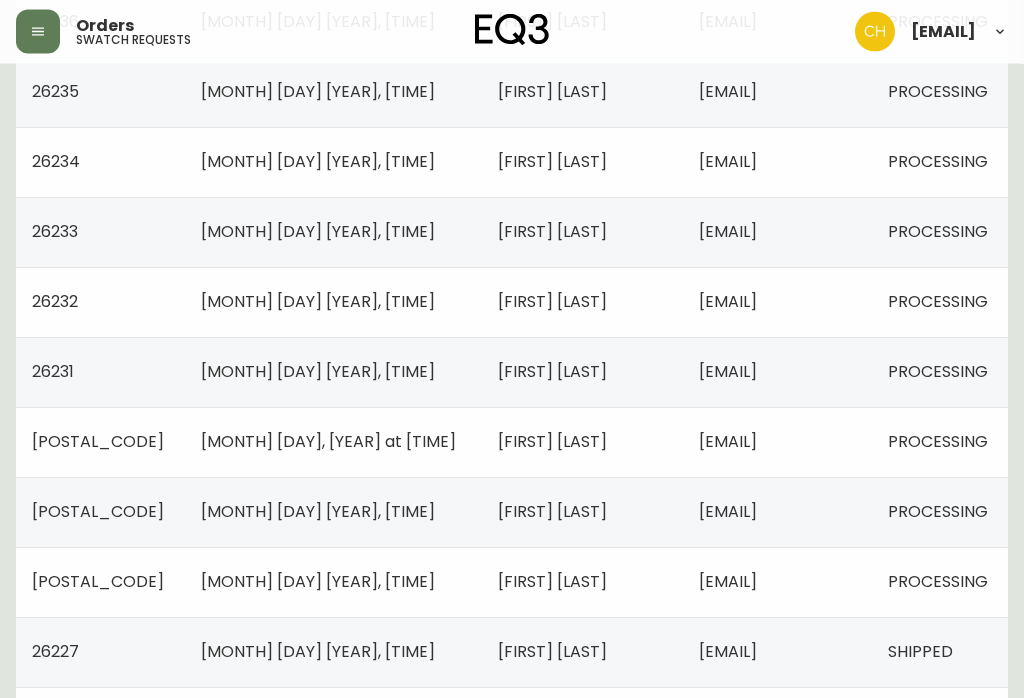 scroll, scrollTop: 1132, scrollLeft: 0, axis: vertical 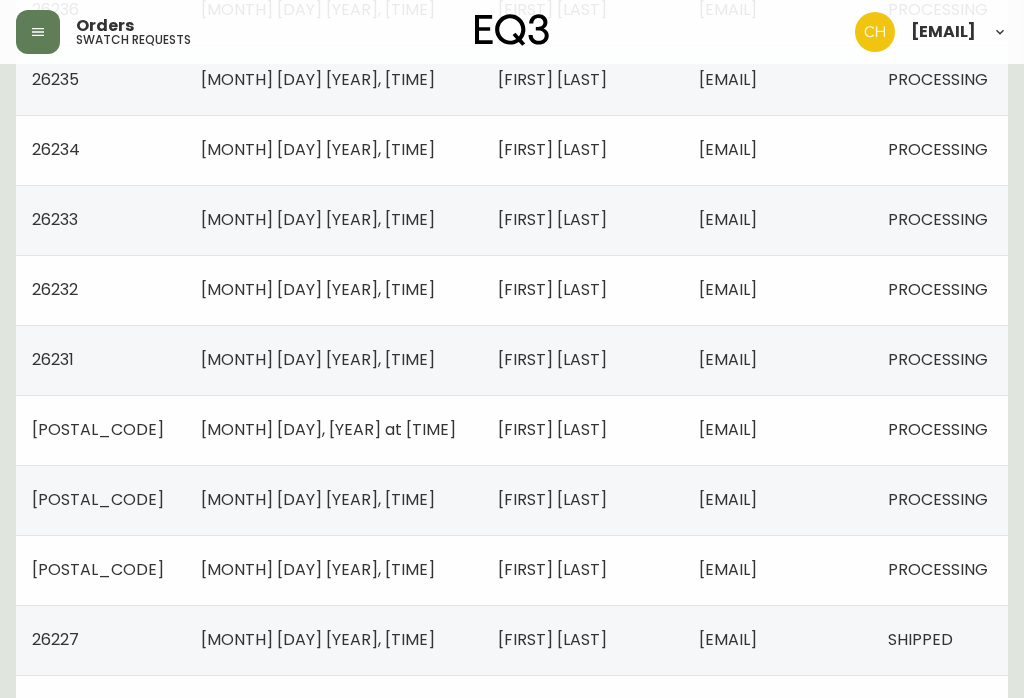 click on "[EMAIL]" at bounding box center (777, 360) 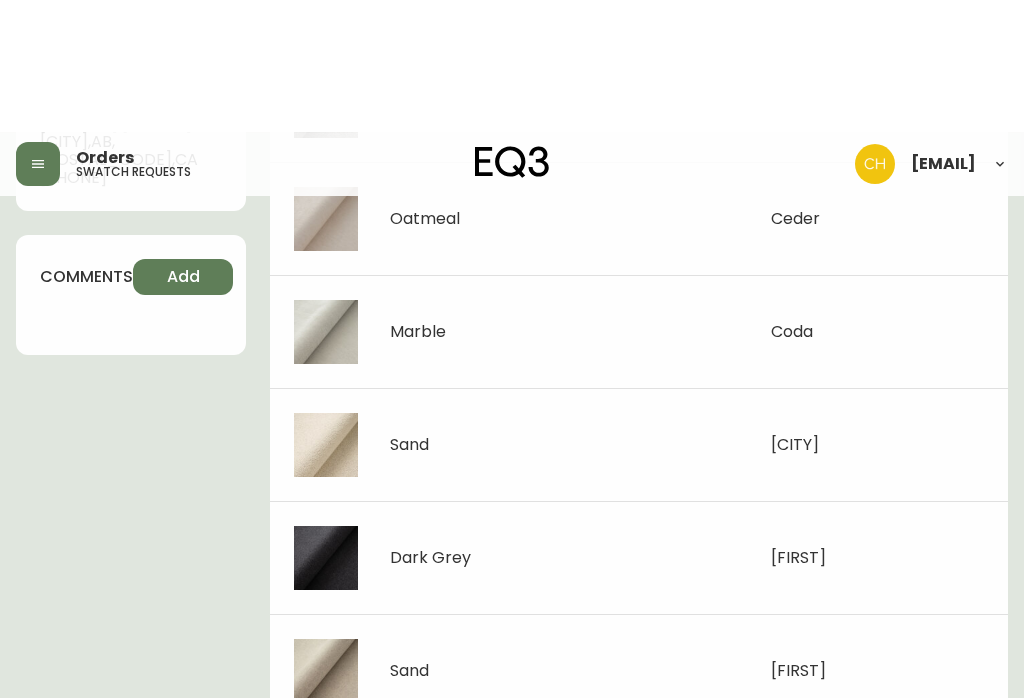 scroll, scrollTop: 0, scrollLeft: 0, axis: both 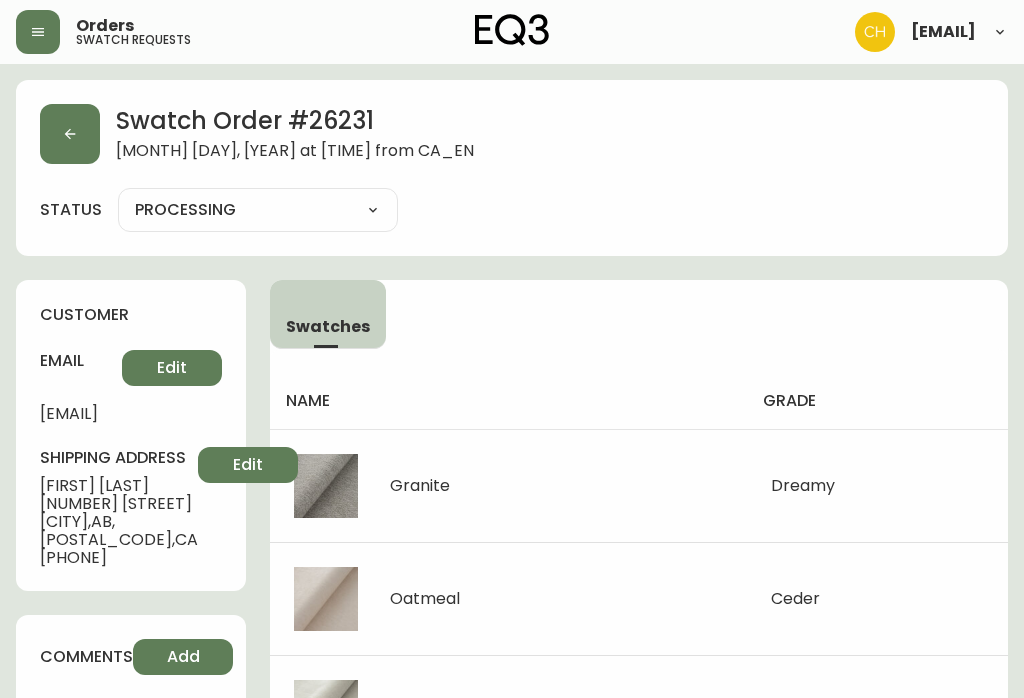 click at bounding box center [70, 134] 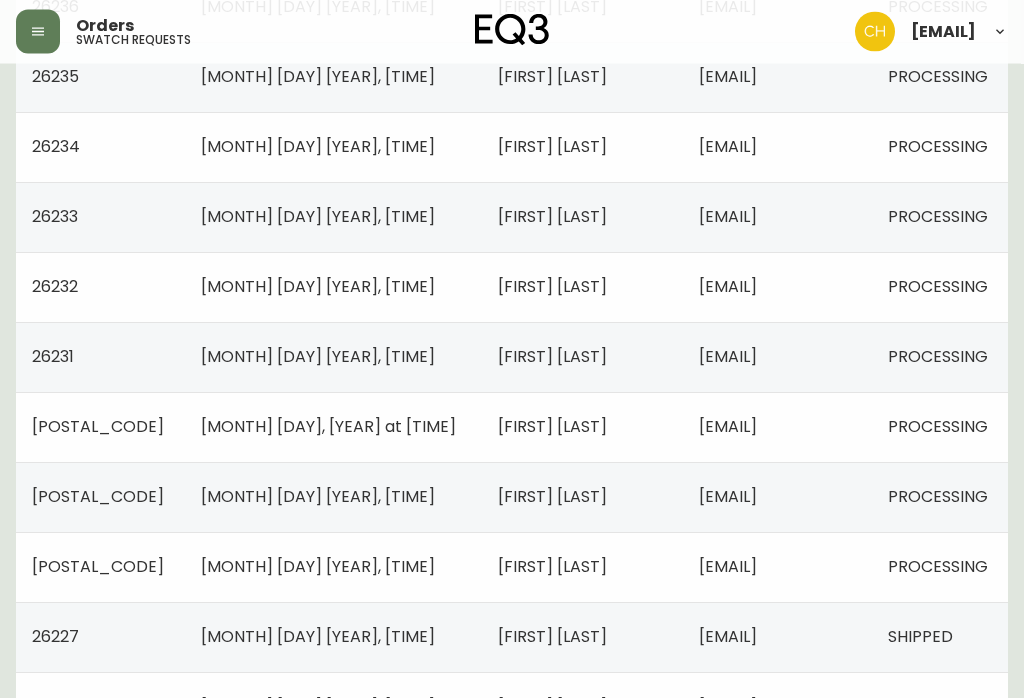 scroll, scrollTop: 1173, scrollLeft: 0, axis: vertical 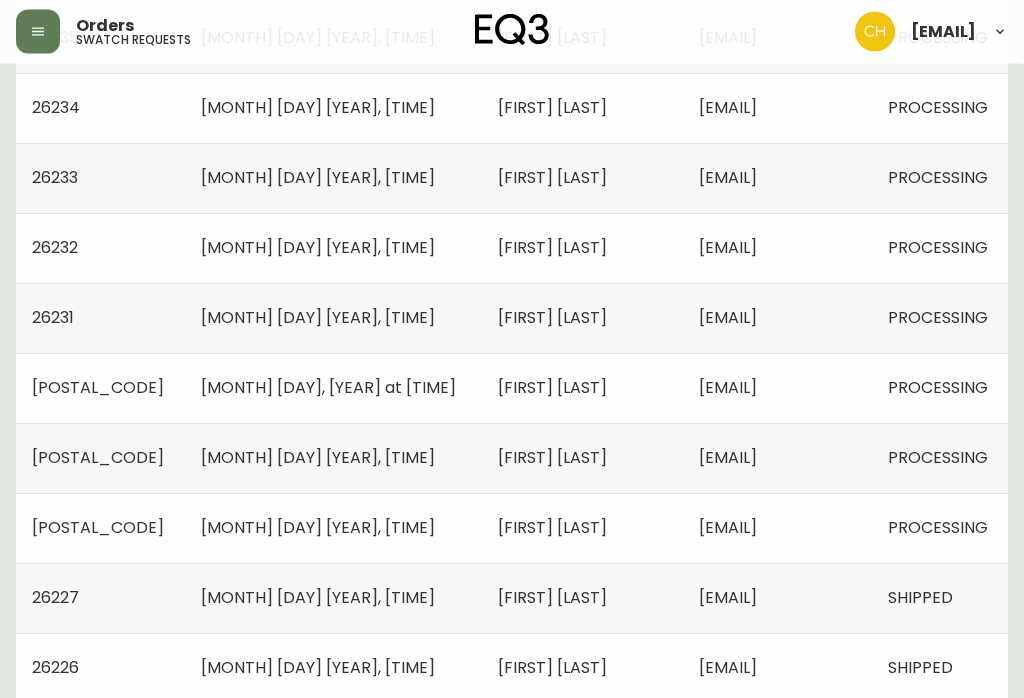 click on "PROCESSING" at bounding box center (938, 388) 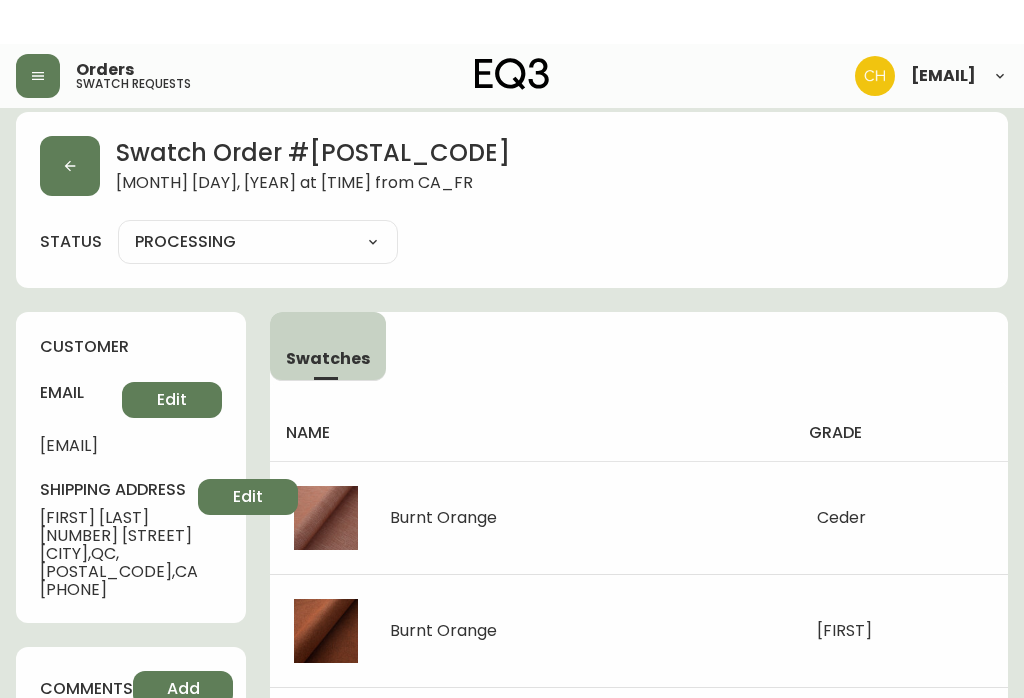 scroll, scrollTop: 0, scrollLeft: 0, axis: both 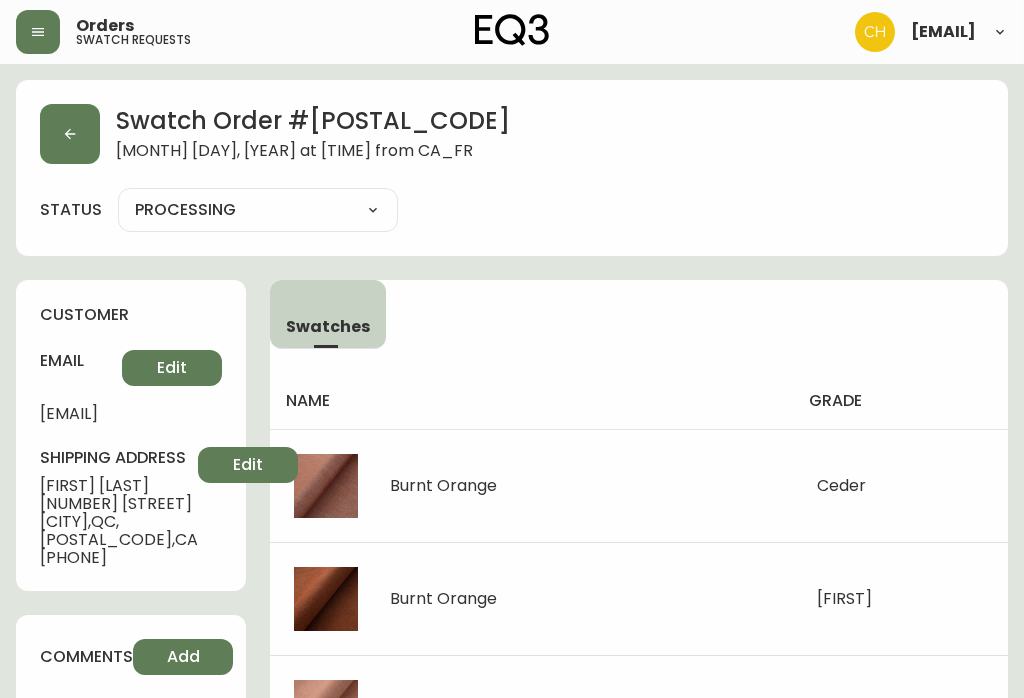 click at bounding box center (70, 134) 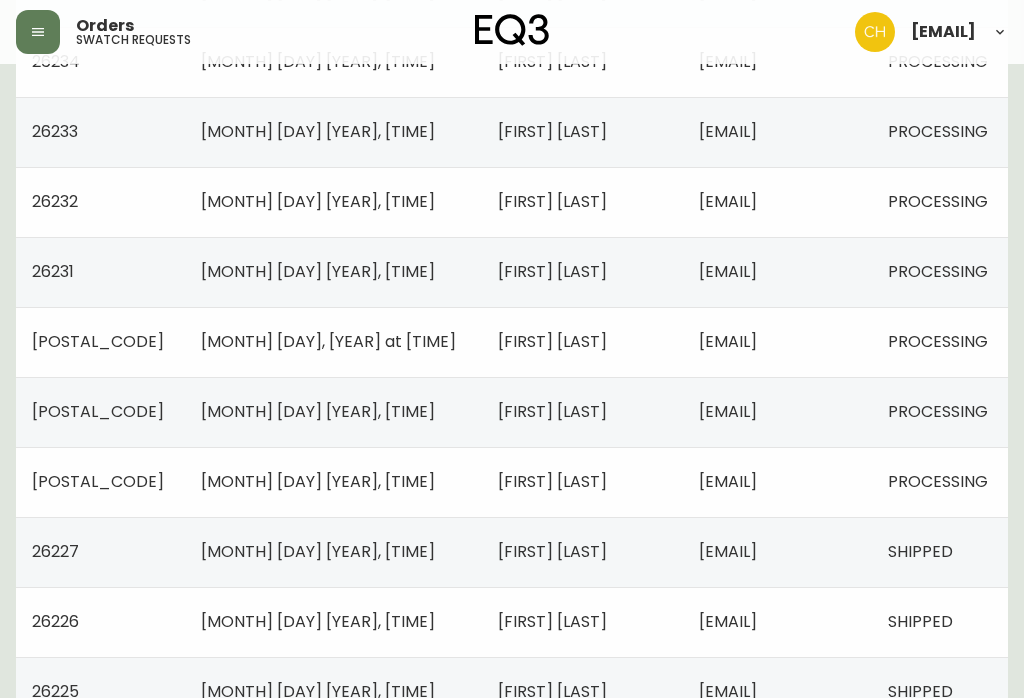 scroll, scrollTop: 1227, scrollLeft: 0, axis: vertical 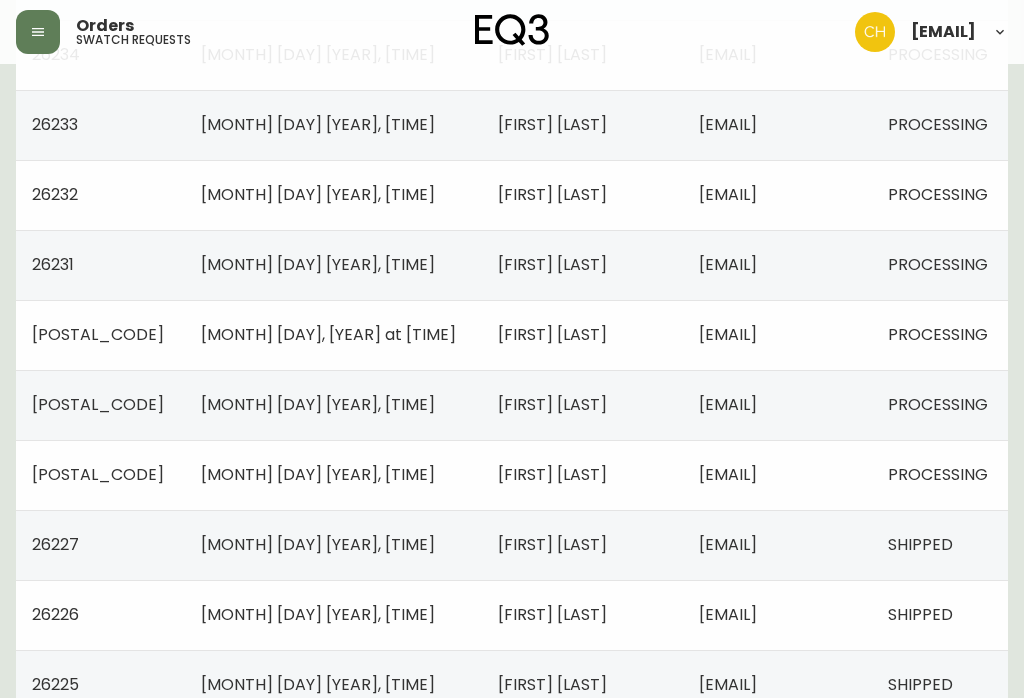 click on "[MONTH] [DAY] [YEAR], [TIME]" at bounding box center [333, 405] 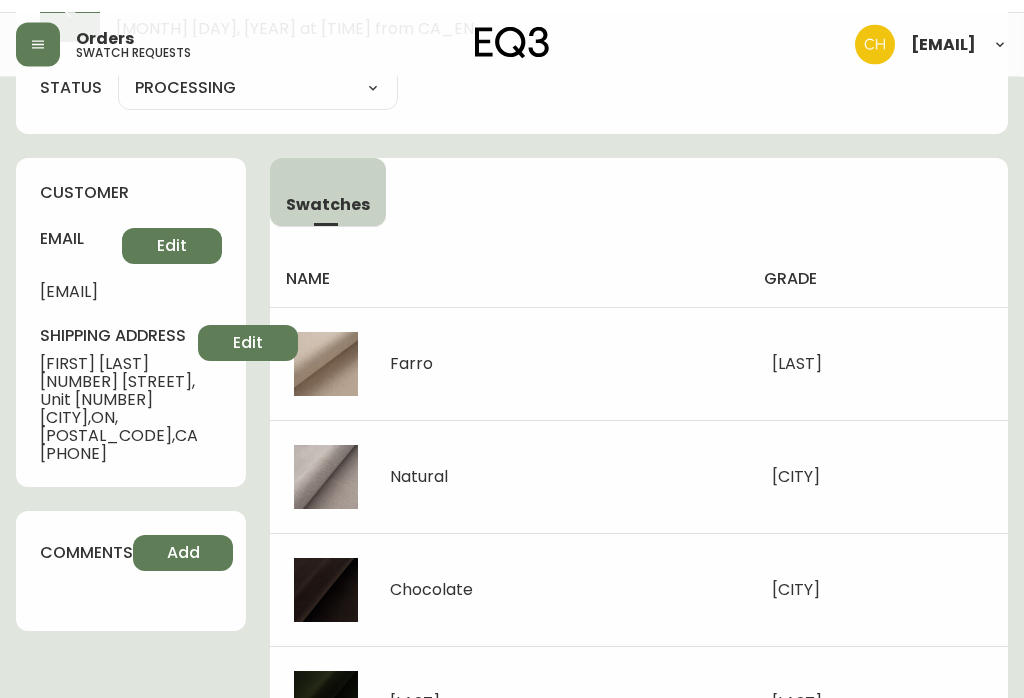 scroll, scrollTop: 0, scrollLeft: 0, axis: both 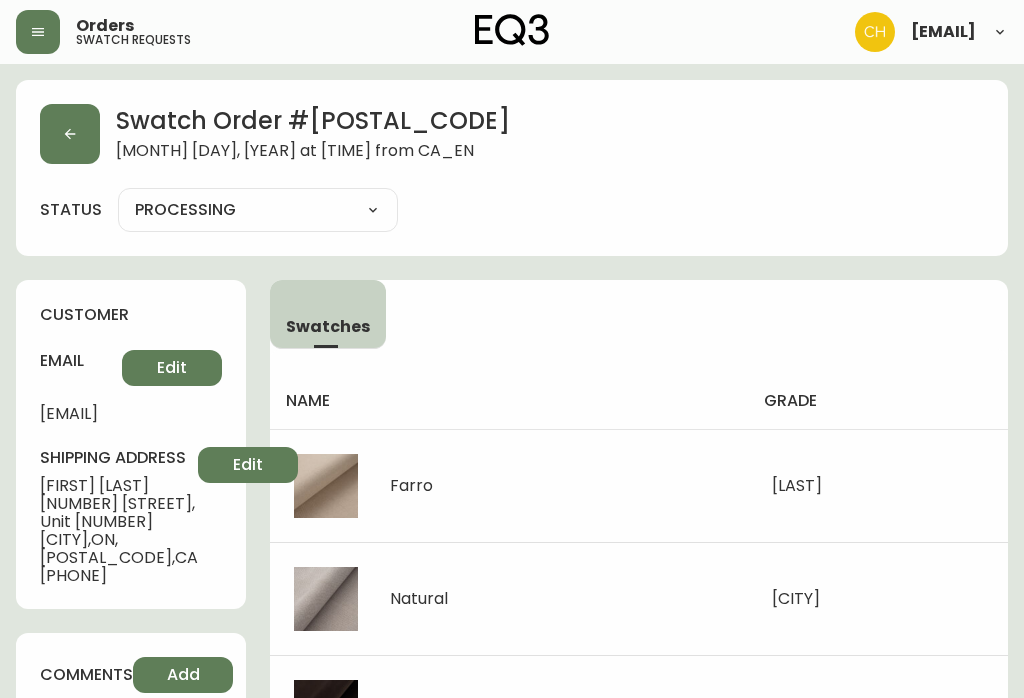 click at bounding box center (70, 134) 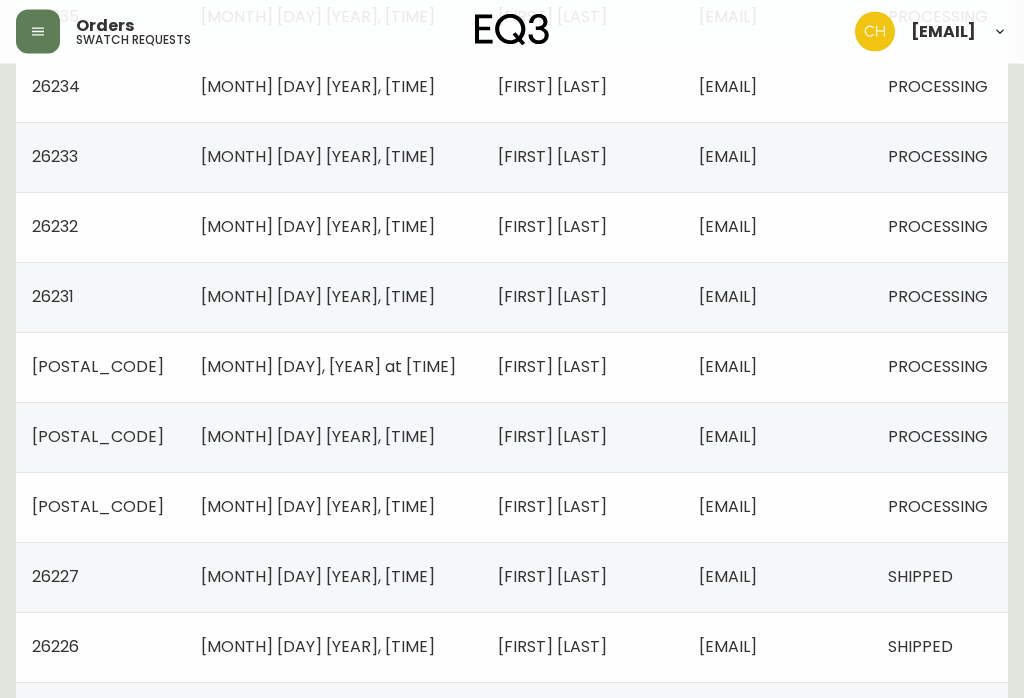 scroll, scrollTop: 1196, scrollLeft: 0, axis: vertical 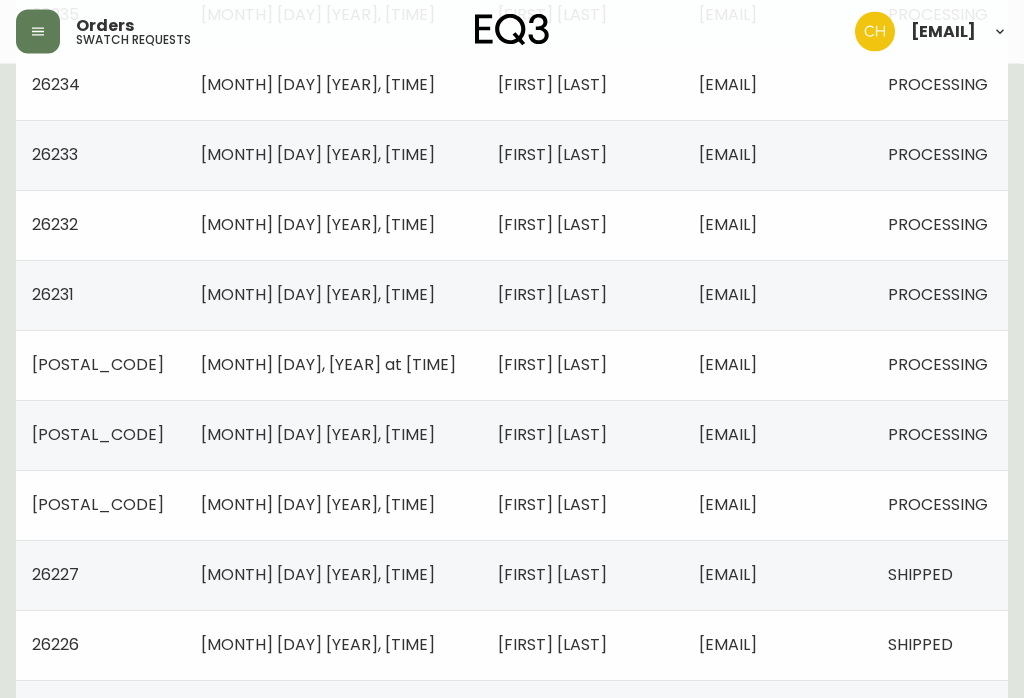 click on "[EMAIL]" at bounding box center (777, 506) 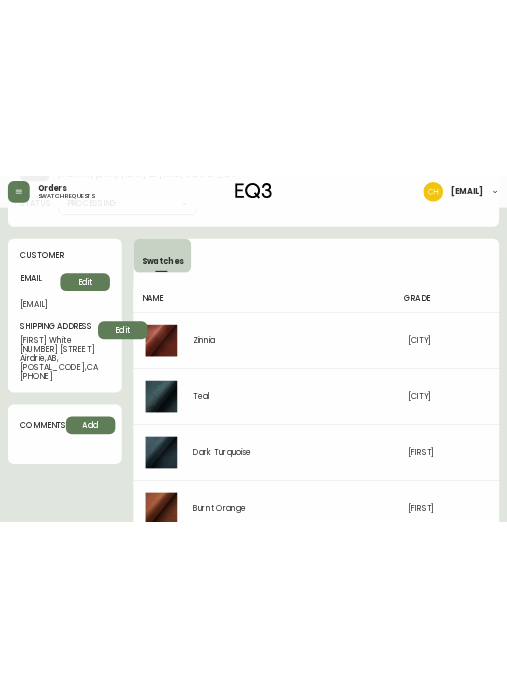 scroll, scrollTop: 0, scrollLeft: 0, axis: both 